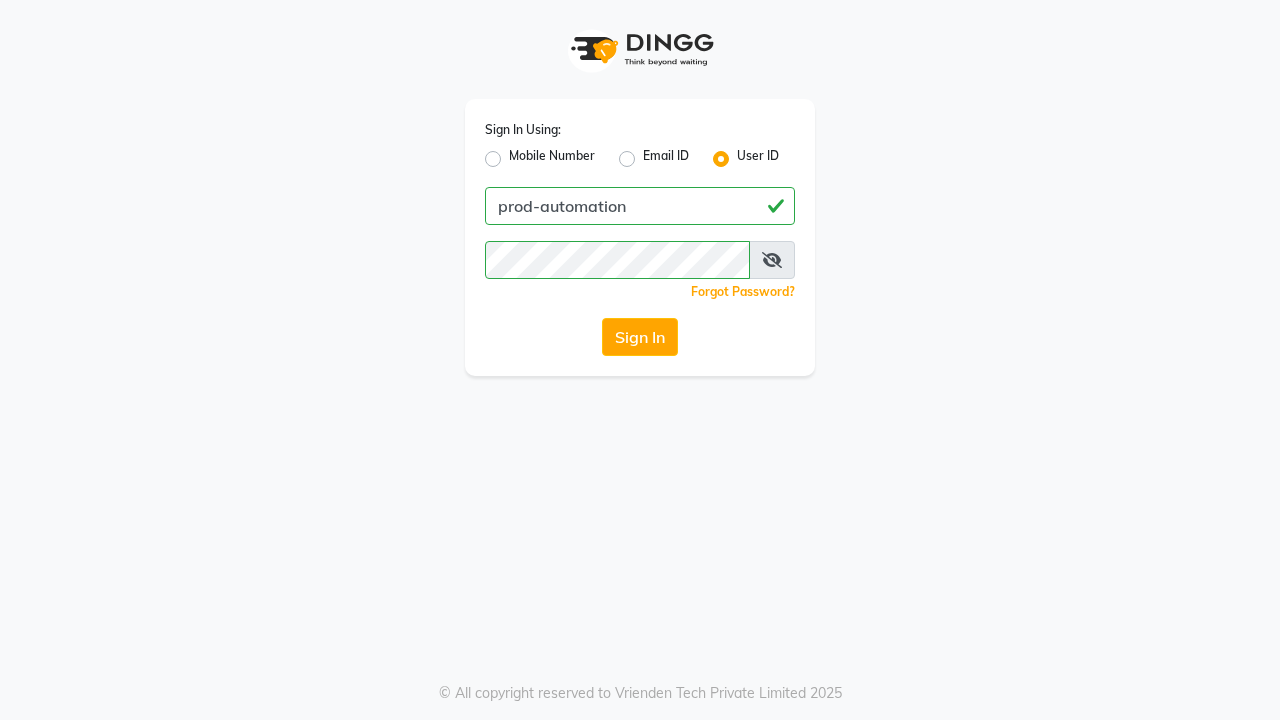 scroll, scrollTop: 0, scrollLeft: 0, axis: both 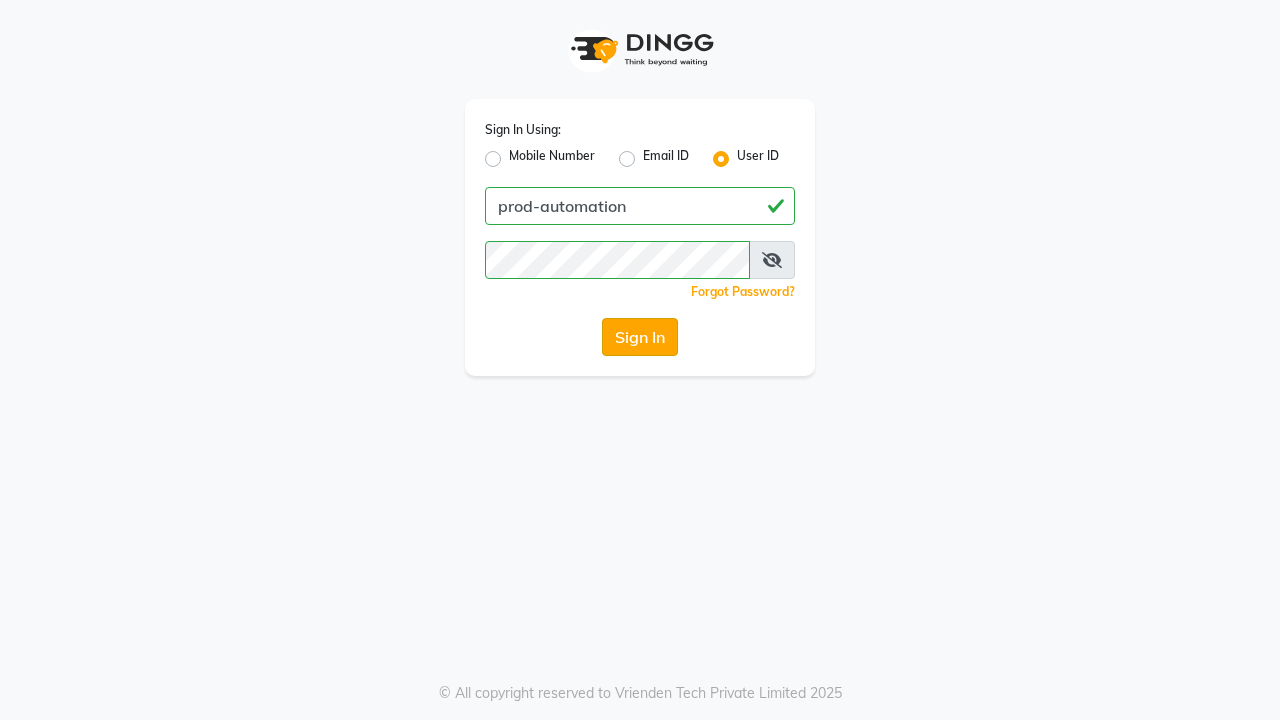 click on "Sign In" 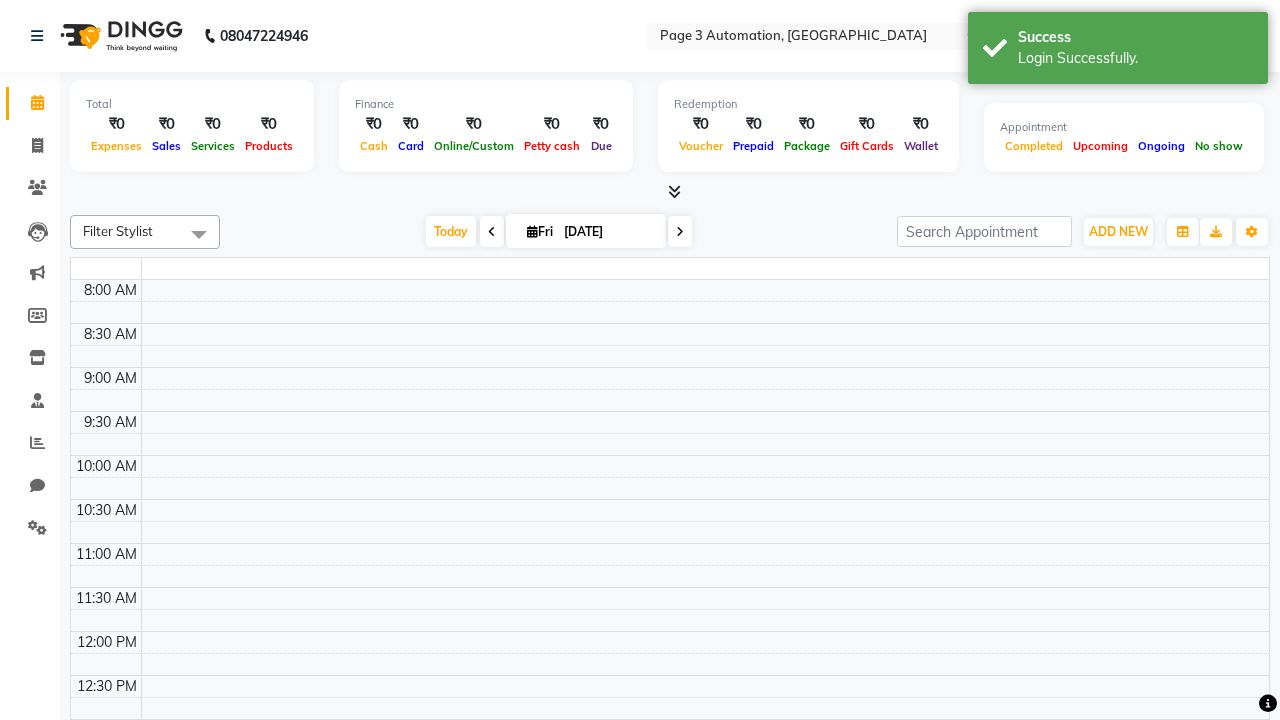 select on "en" 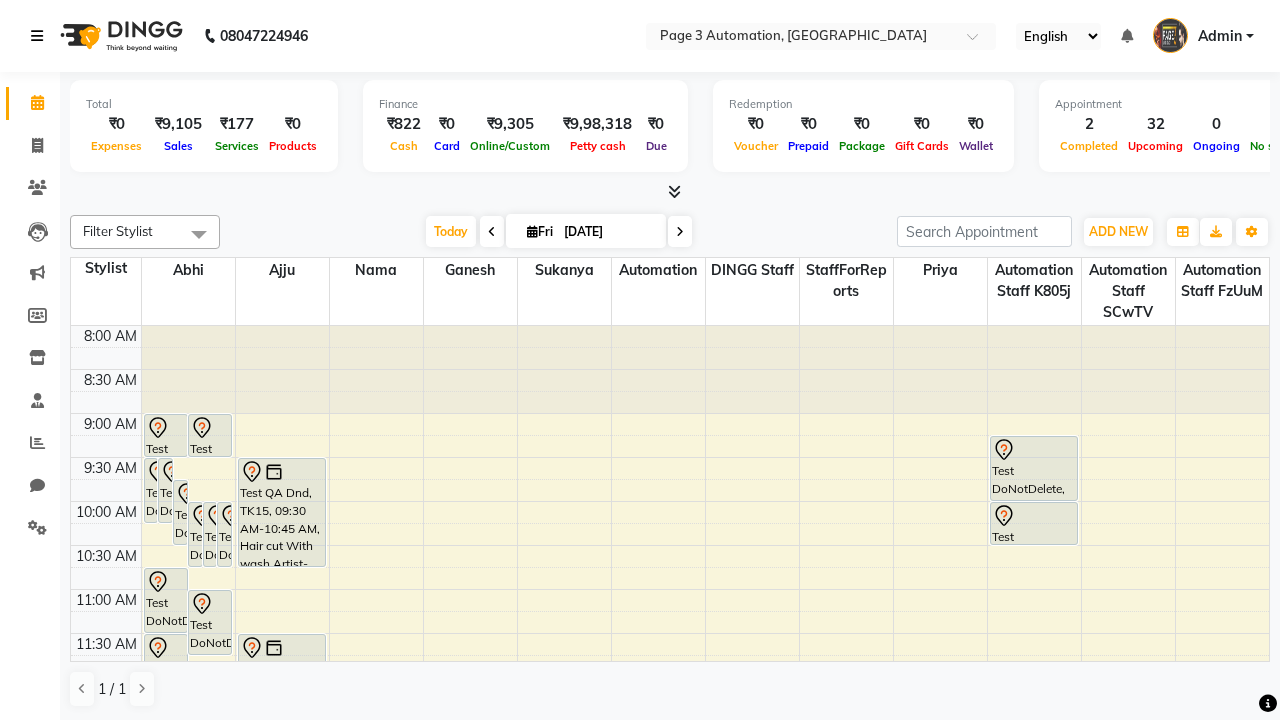 click at bounding box center (37, 36) 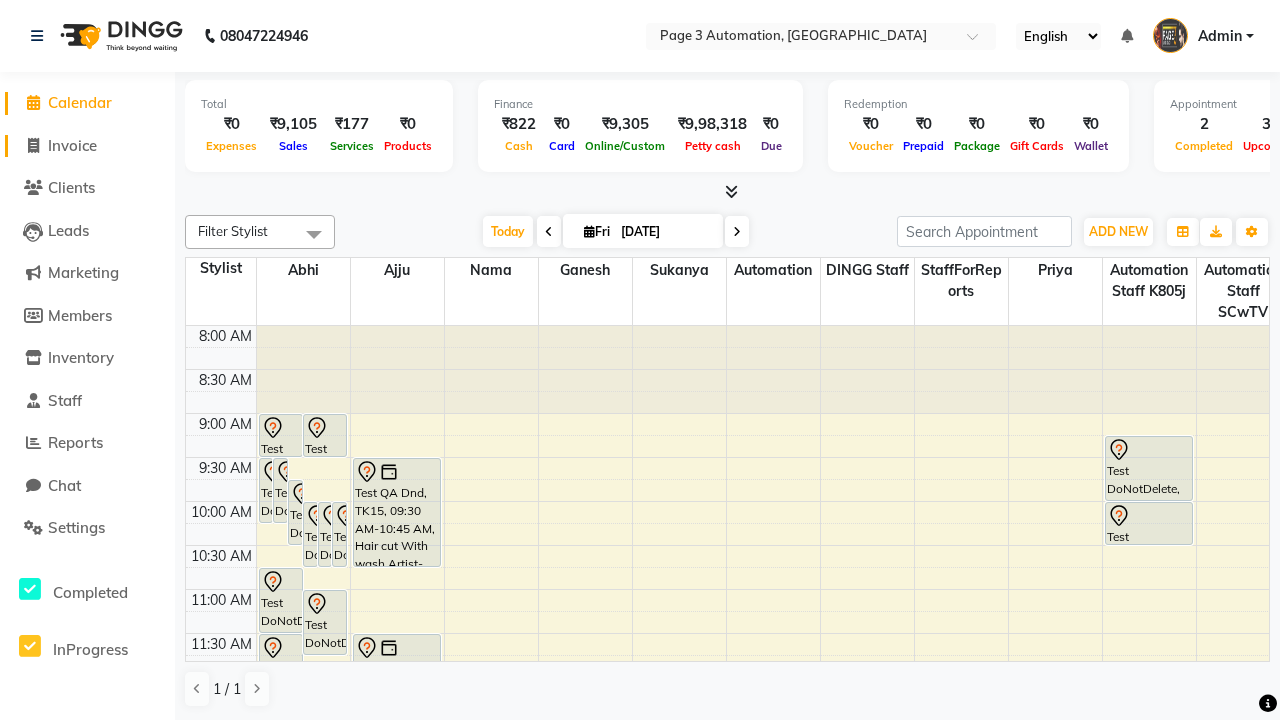 click on "Invoice" 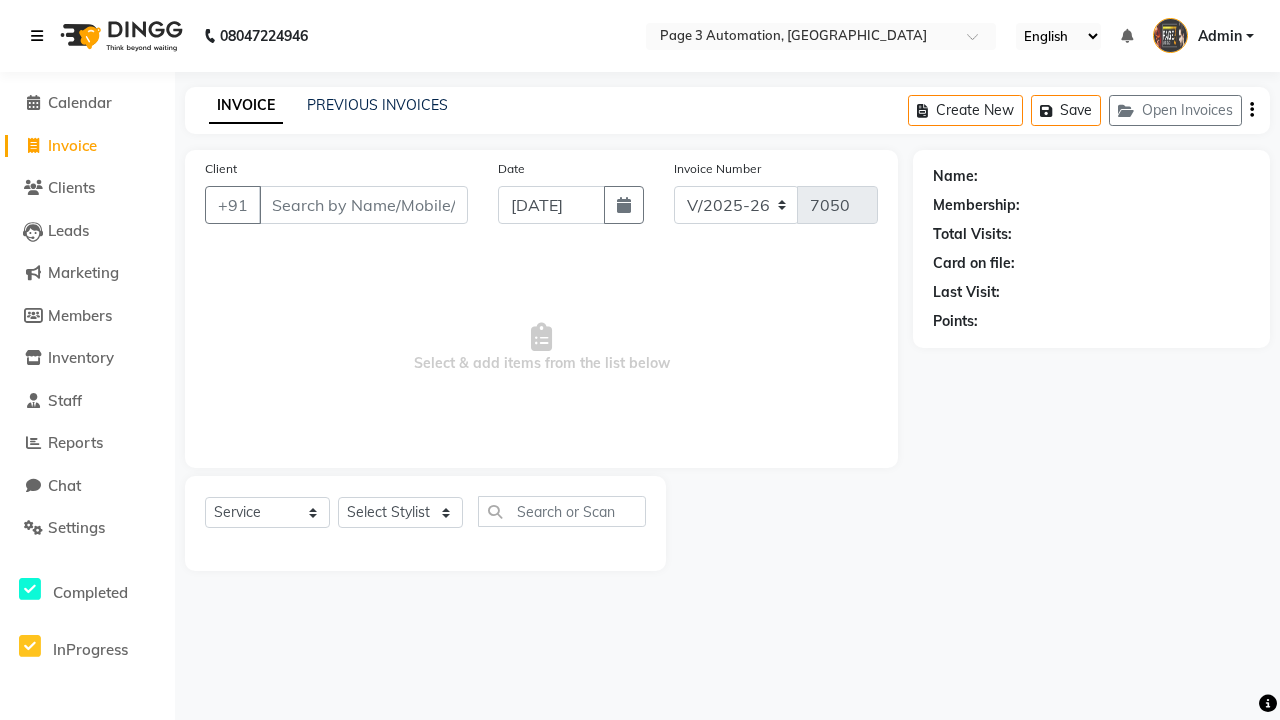 click at bounding box center (37, 36) 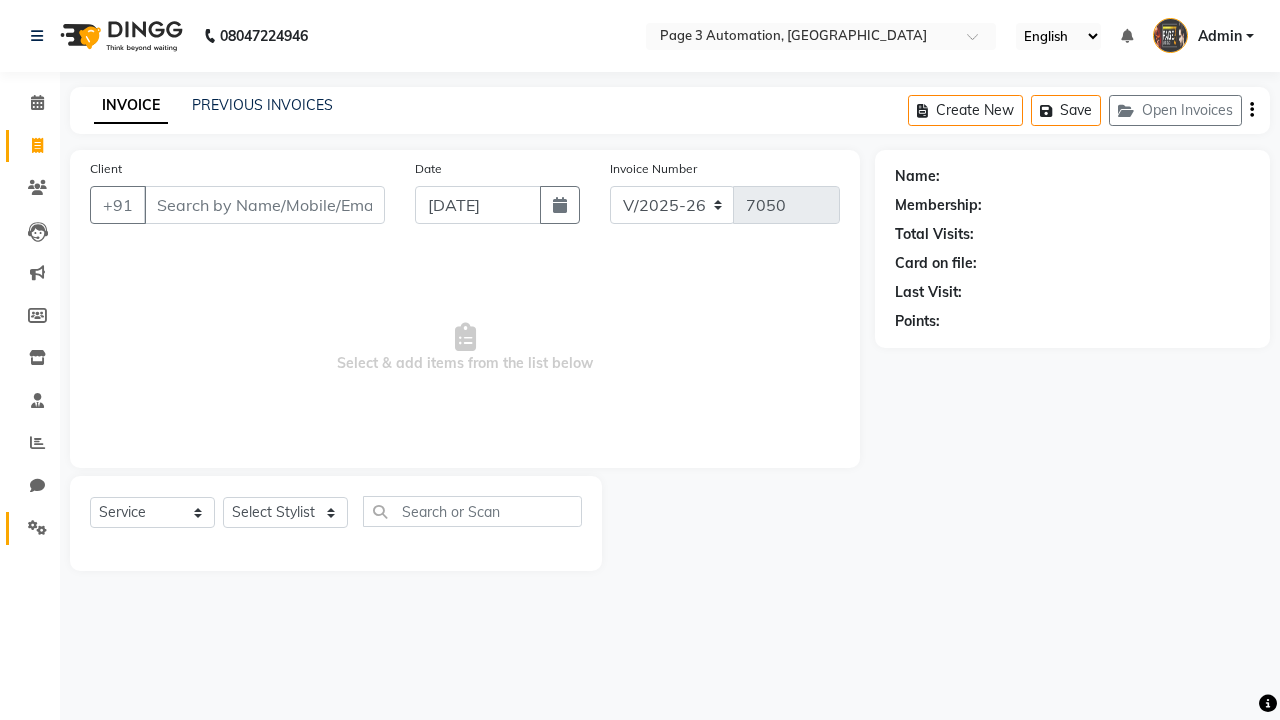 click 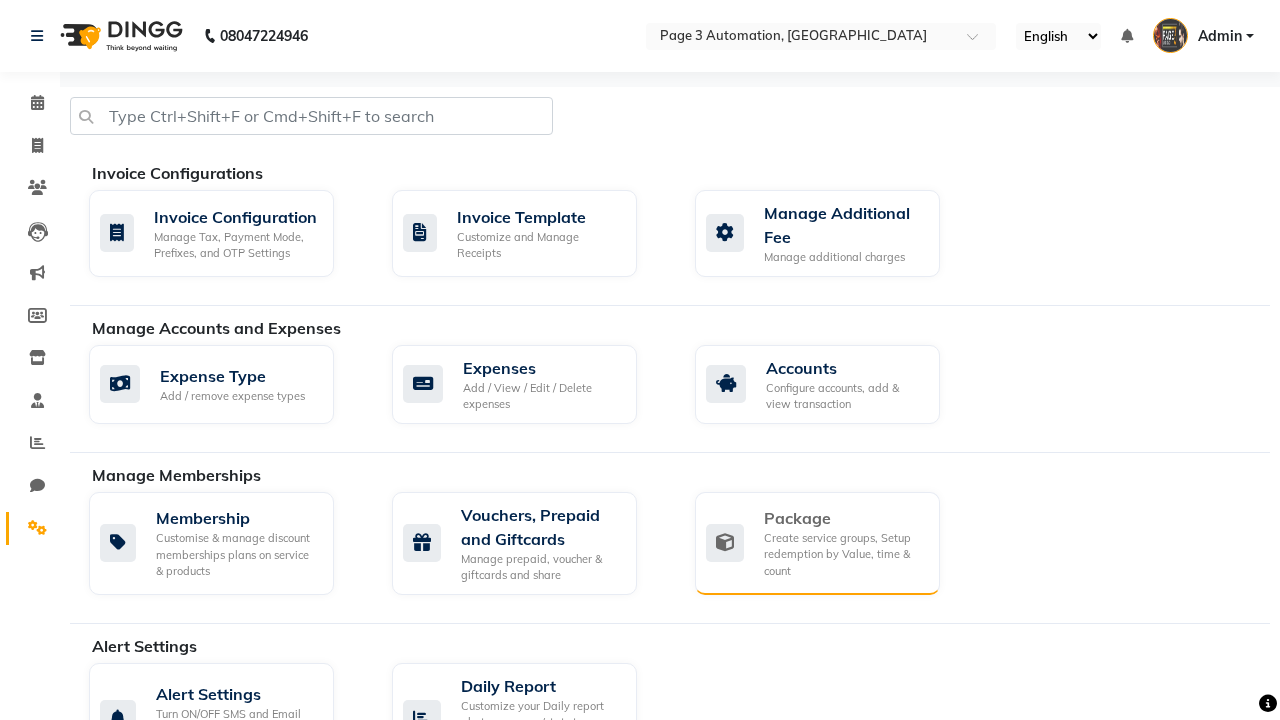 click on "Package" 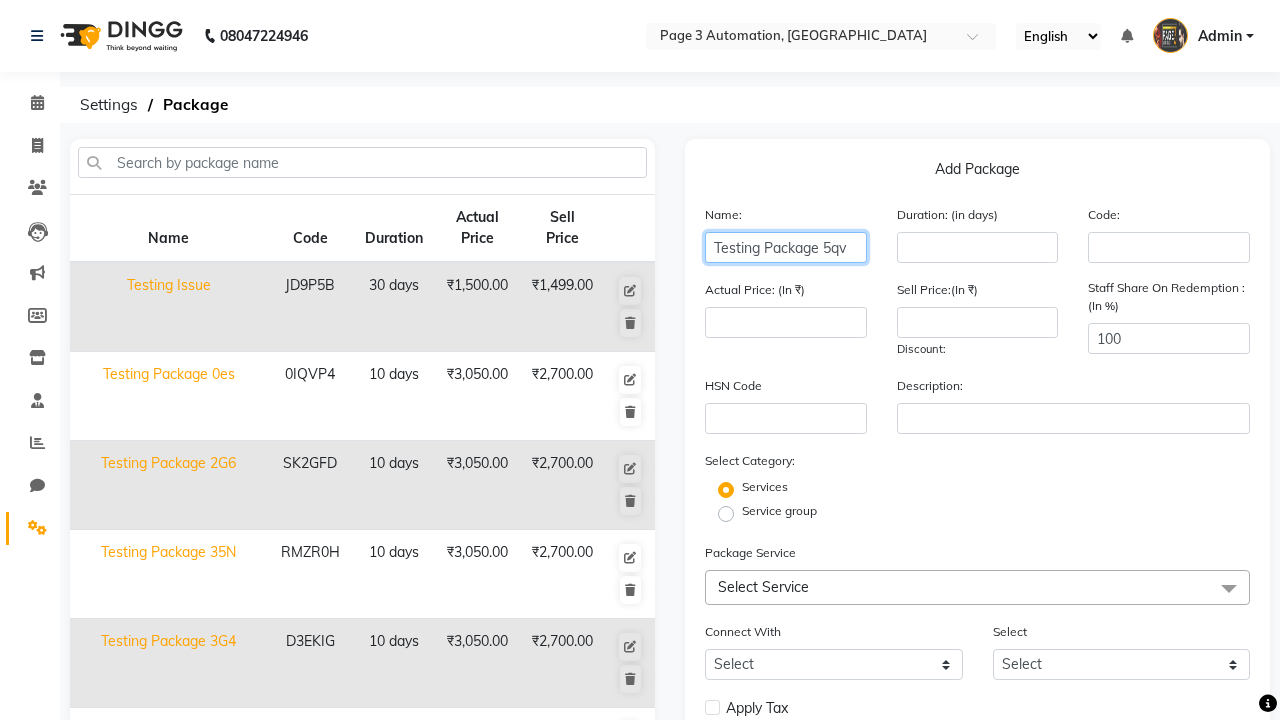 type on "Testing Package 5qv" 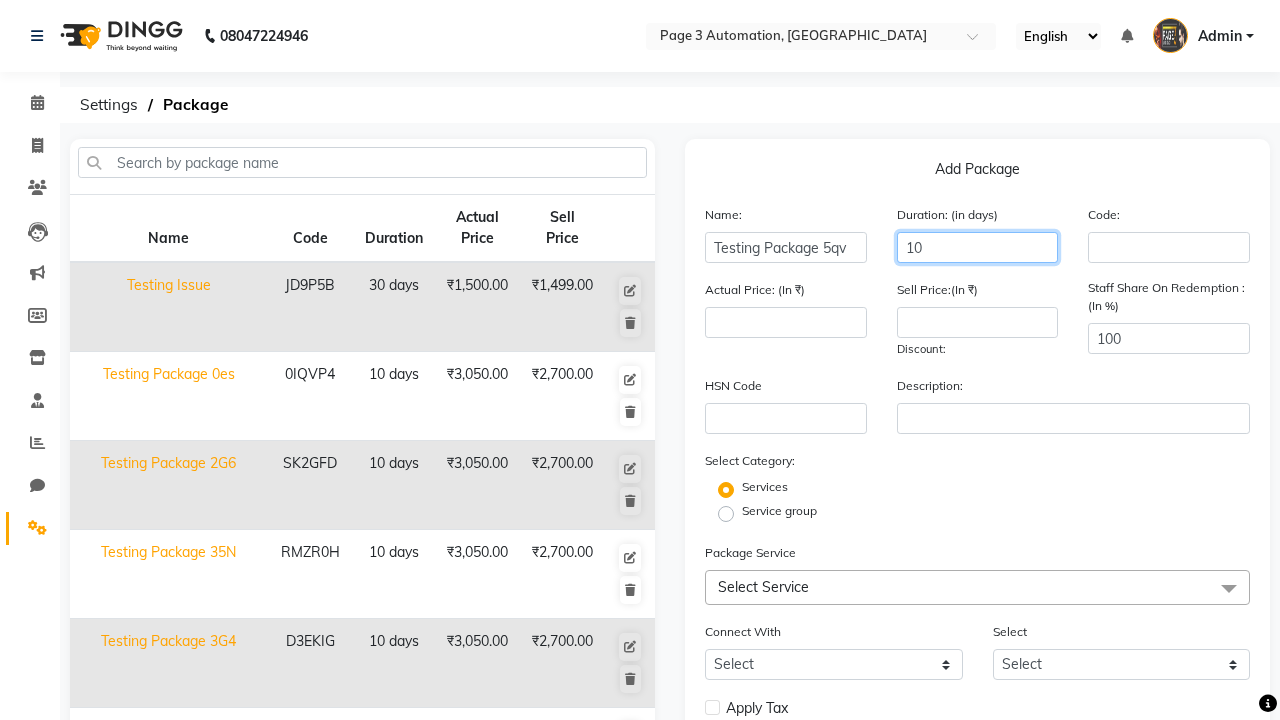 type on "10" 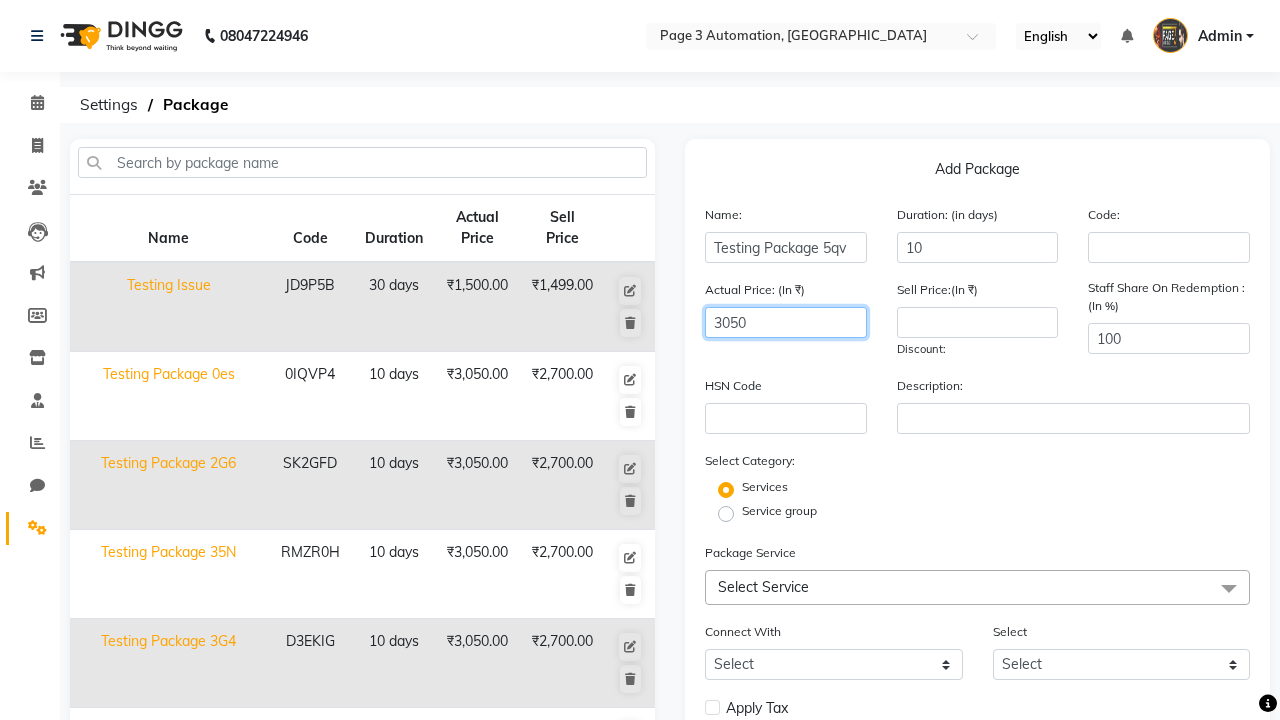 type on "3050" 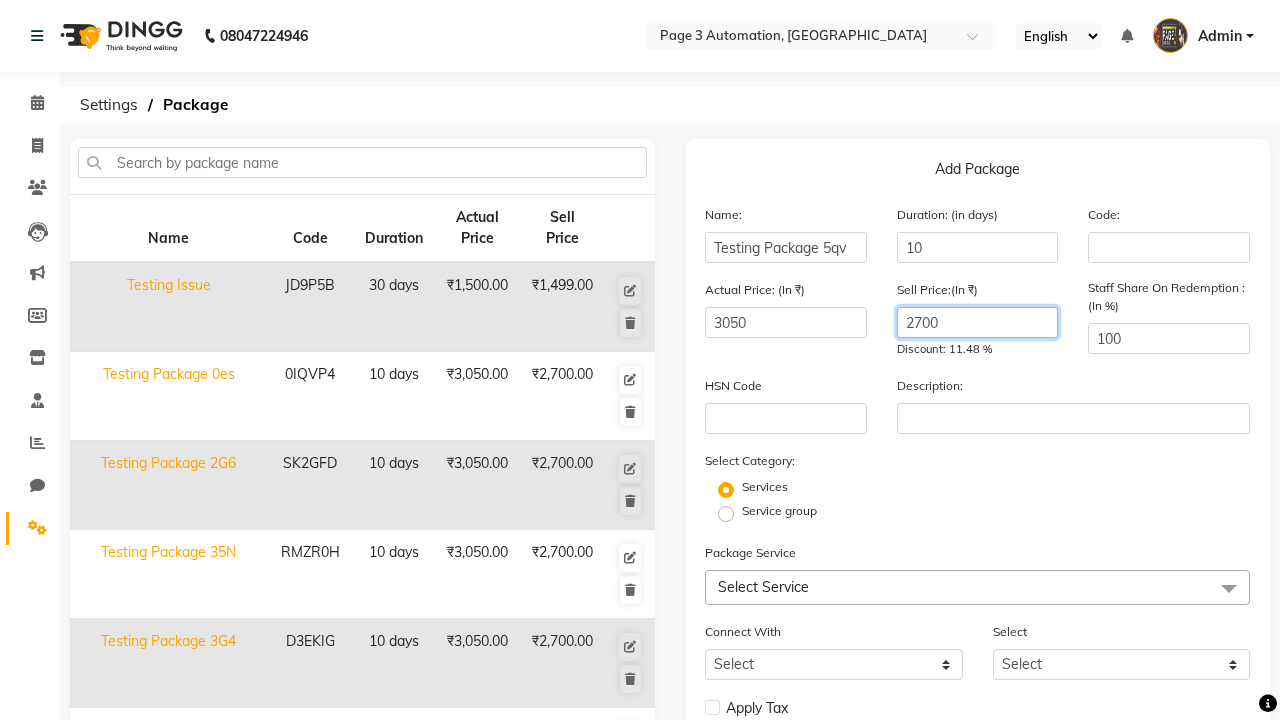 type on "2700" 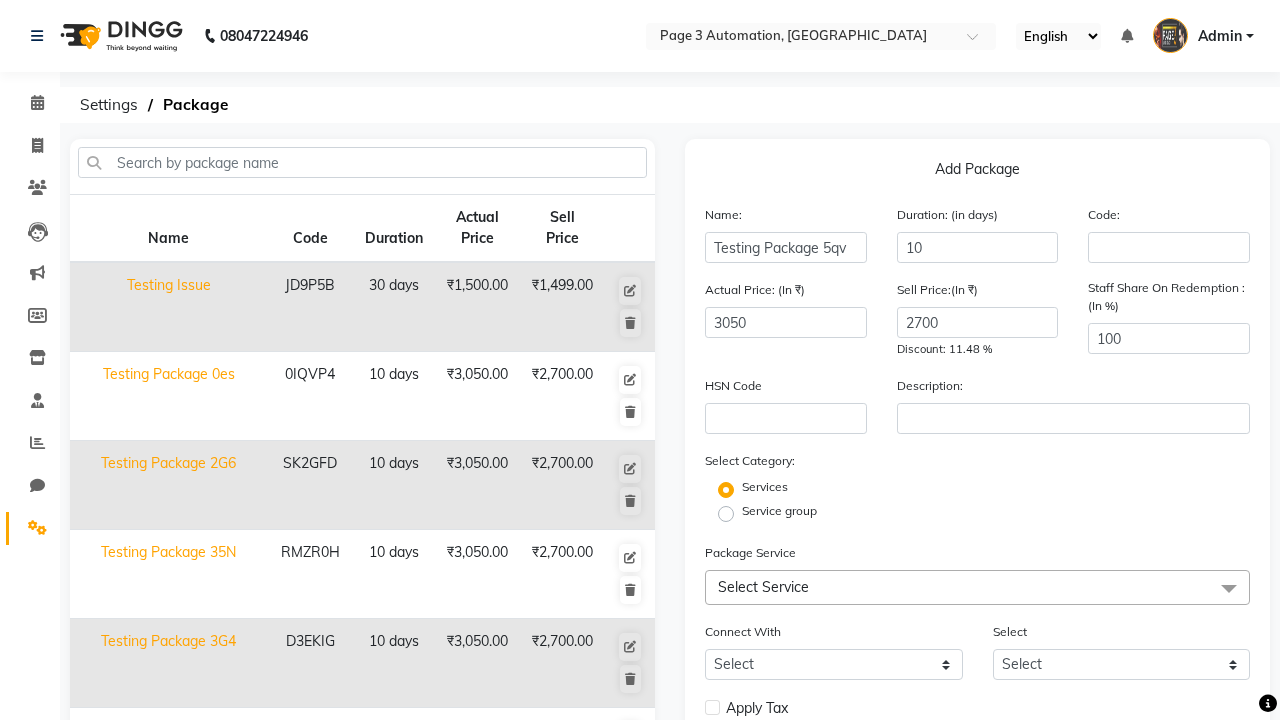 click on "Service group" 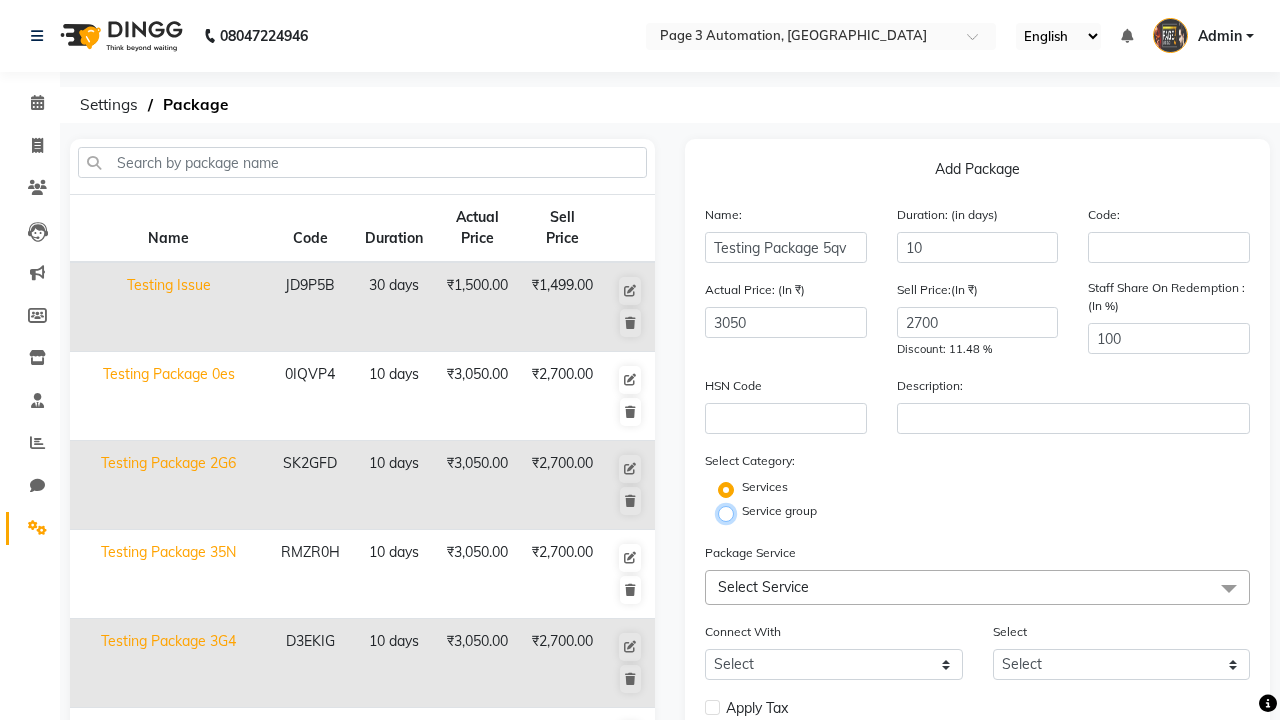 click on "Service group" at bounding box center [732, 512] 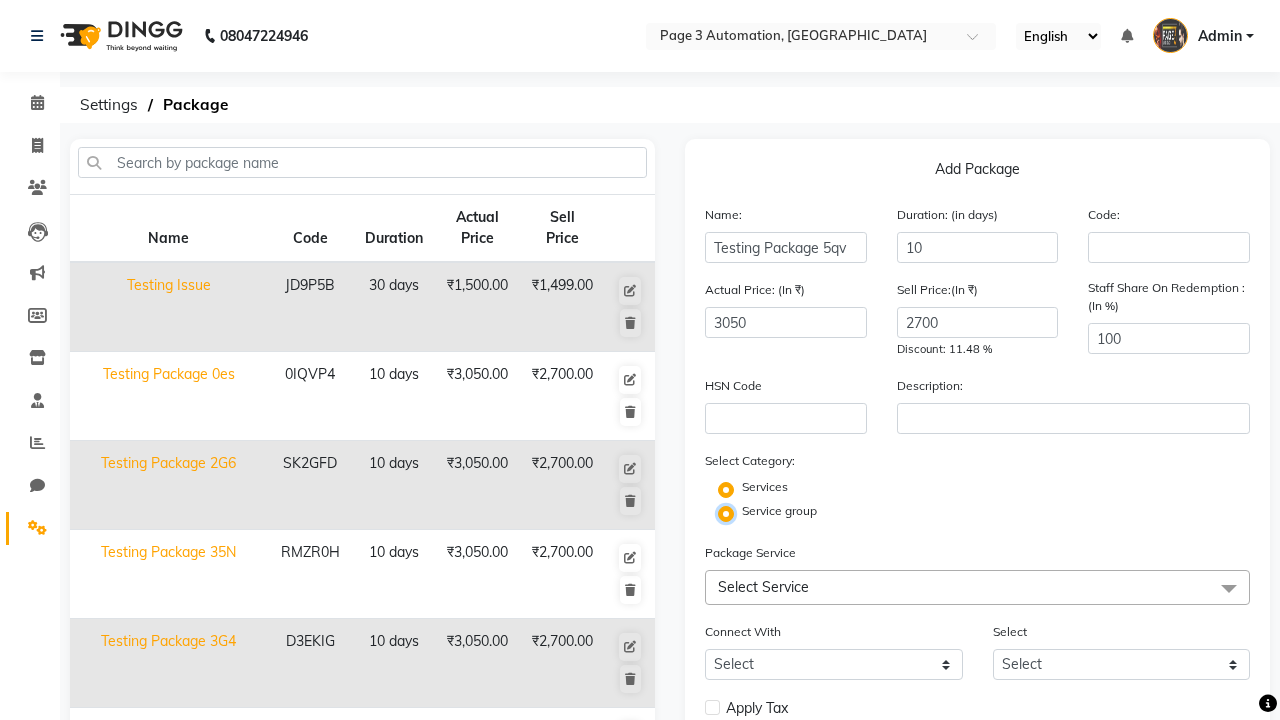 radio on "false" 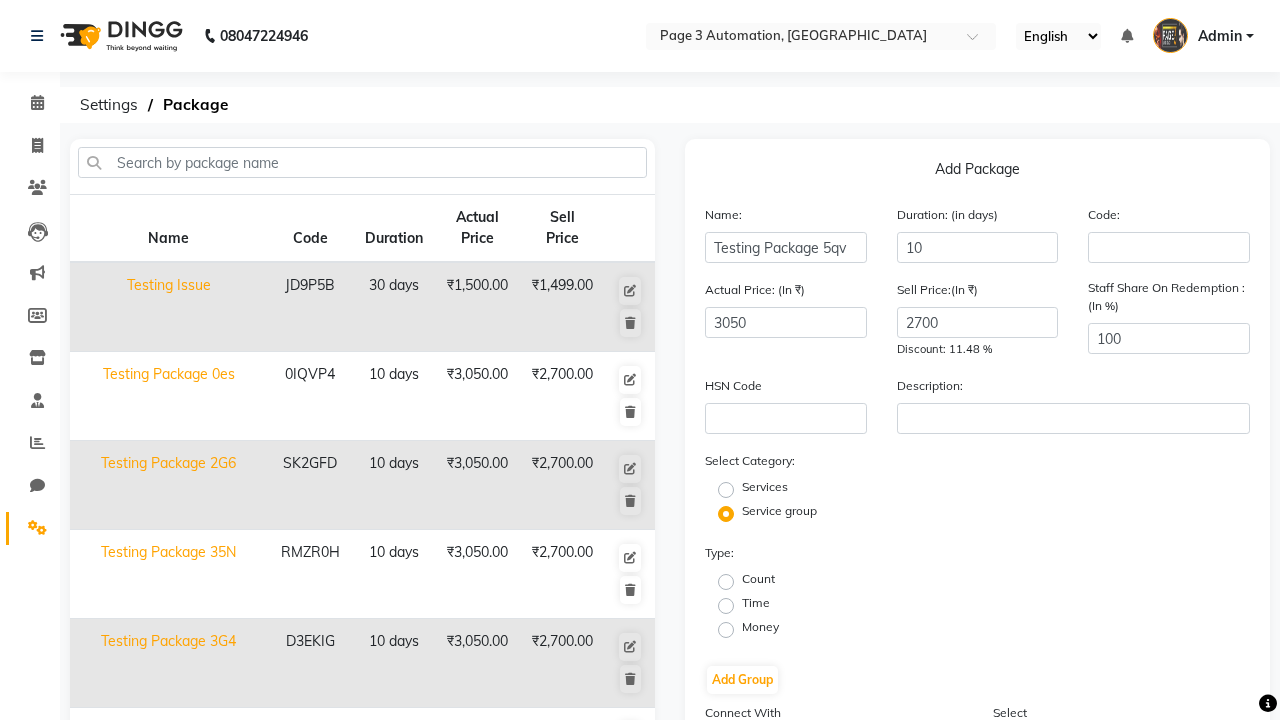 click on "Time" 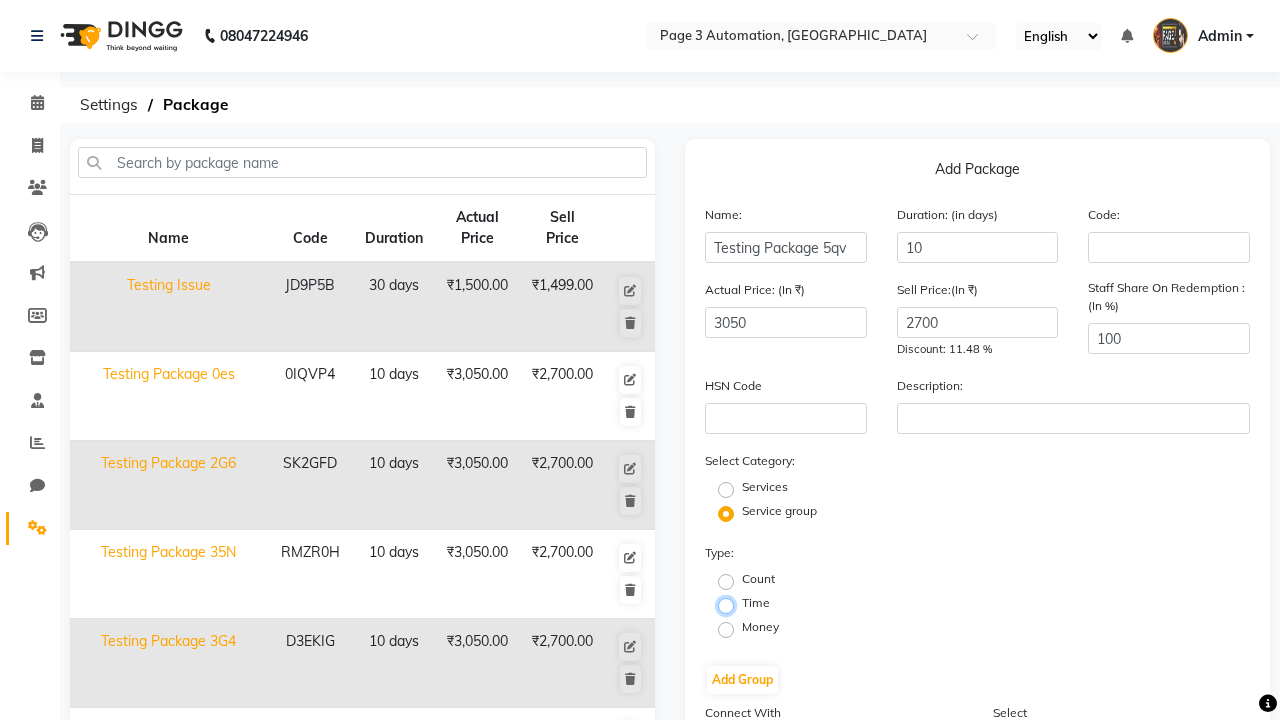 click on "Time" at bounding box center (732, 604) 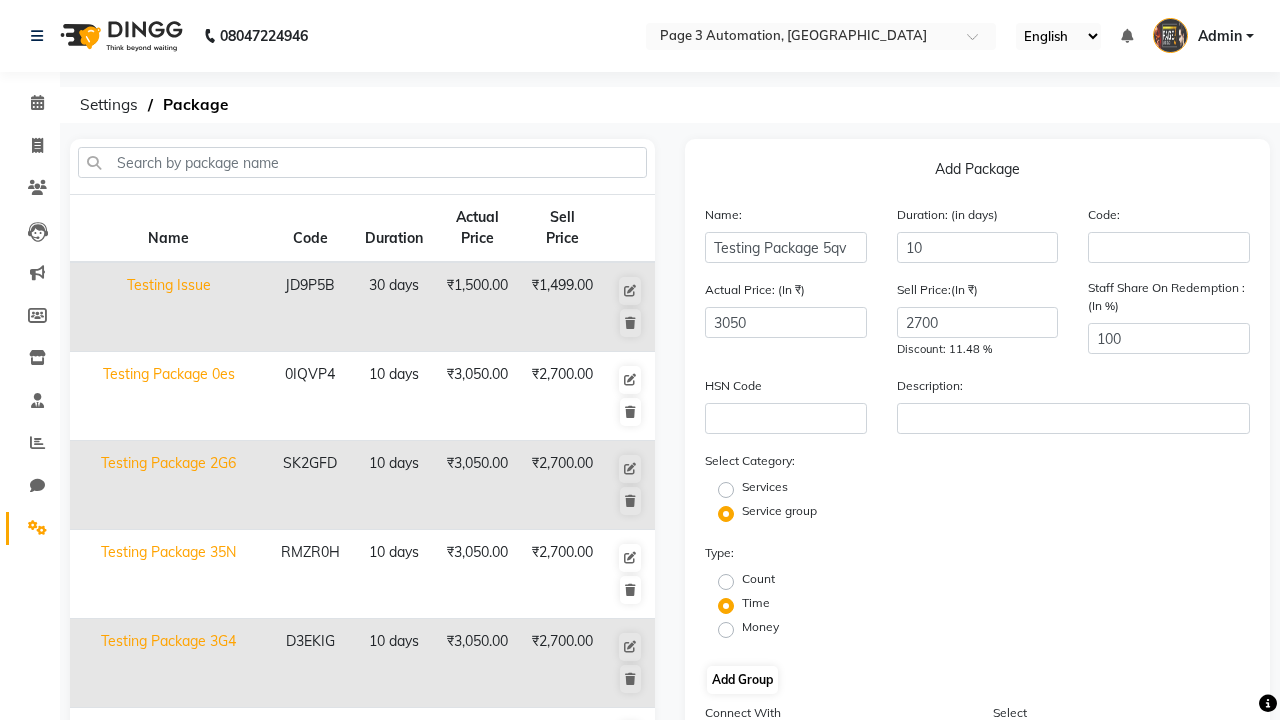 click on "Add Group" 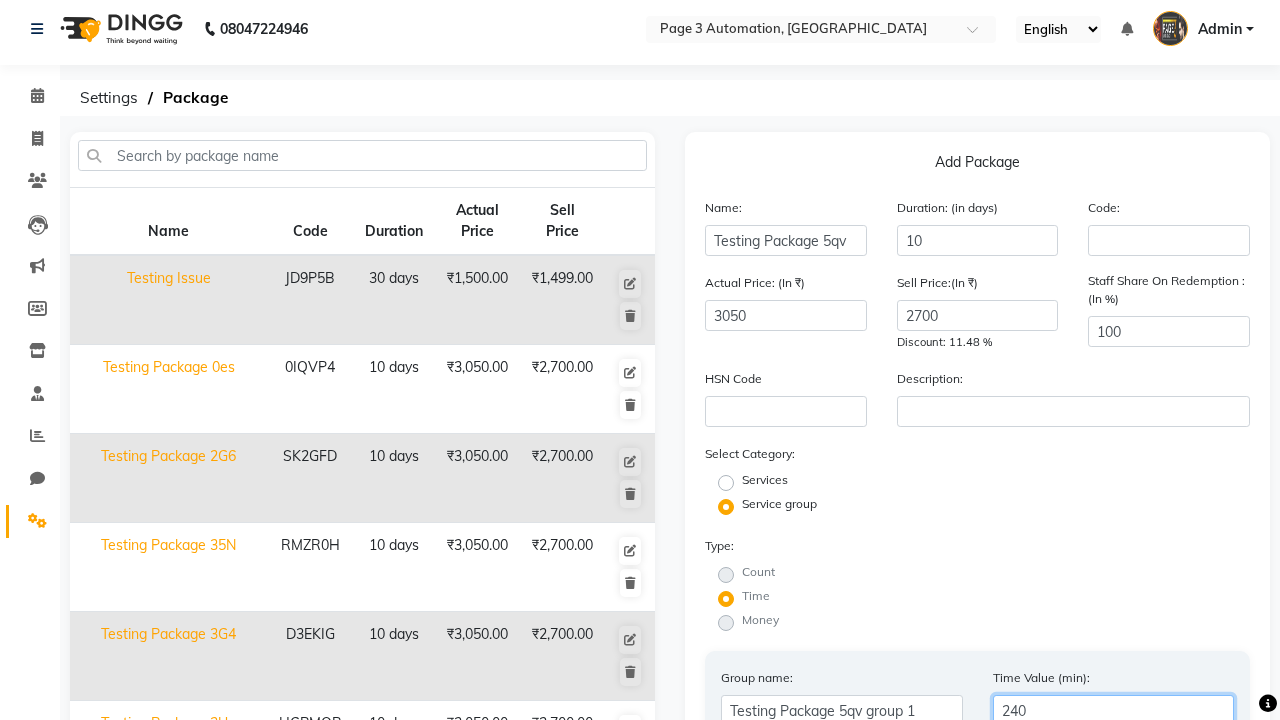 type on "240" 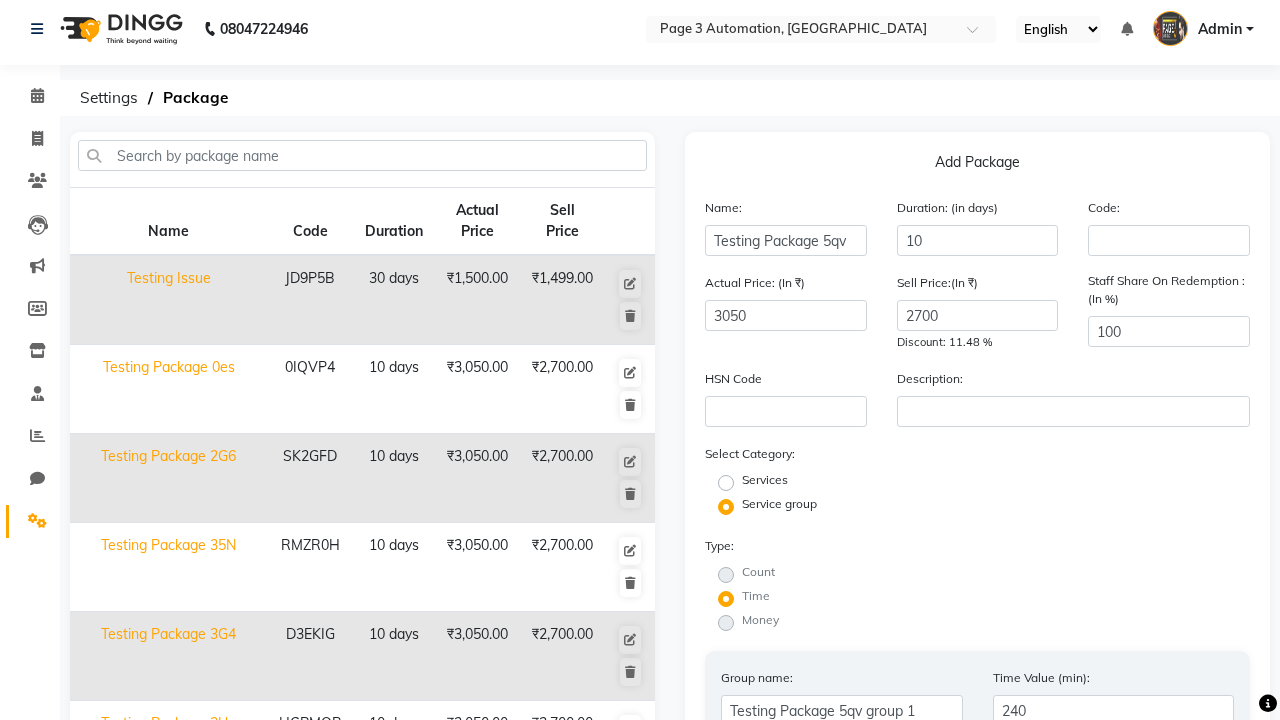 click on "All Services" 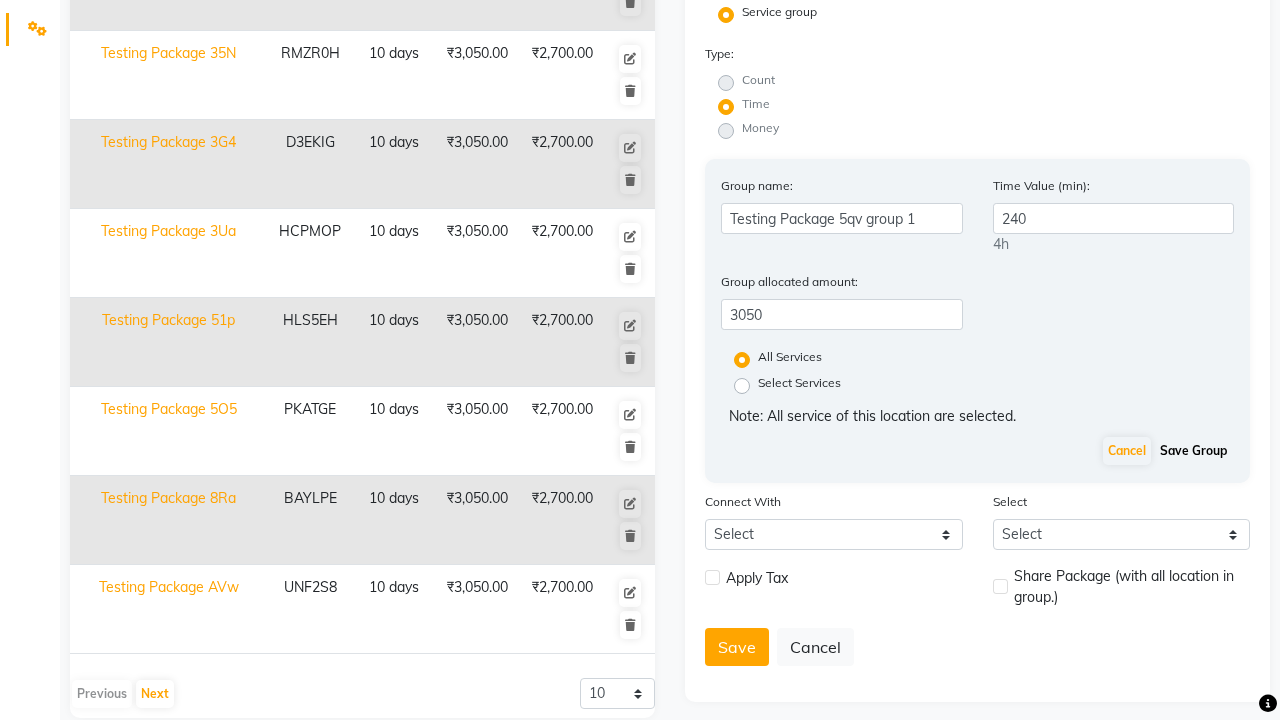 click on "Save Group" 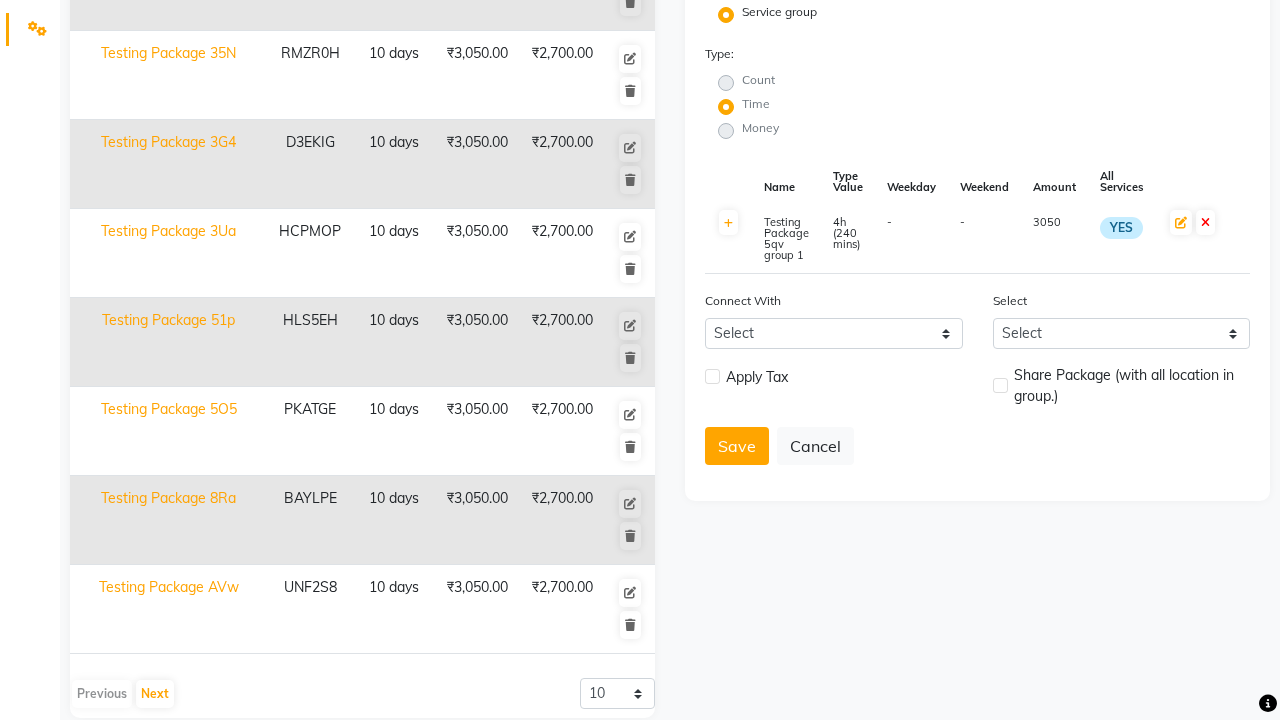 click 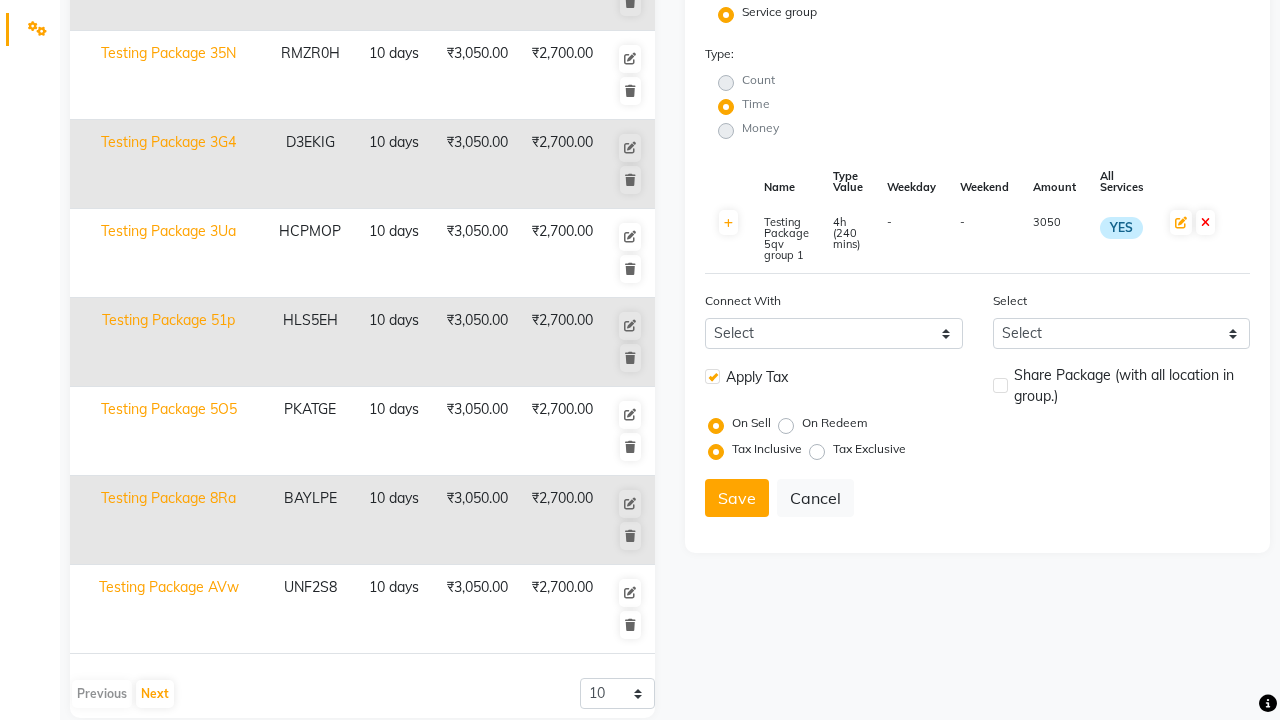 click 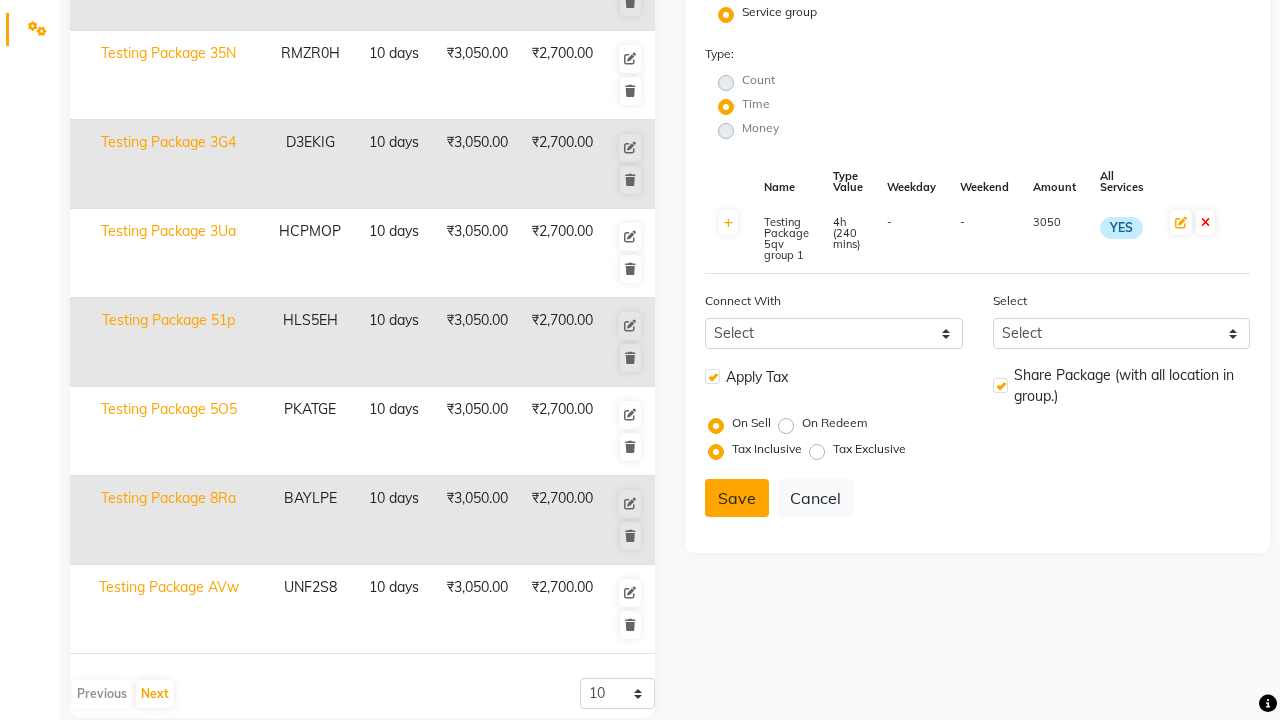 click on "Save" 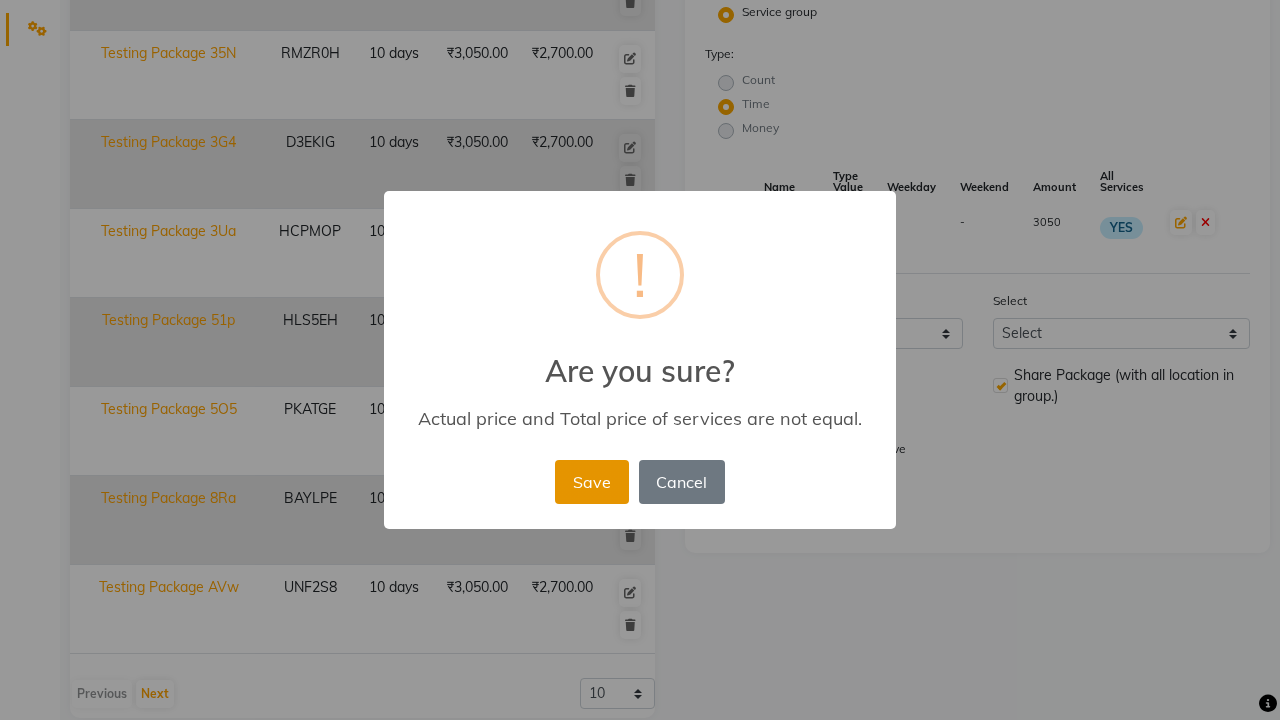 click on "Save" at bounding box center (591, 482) 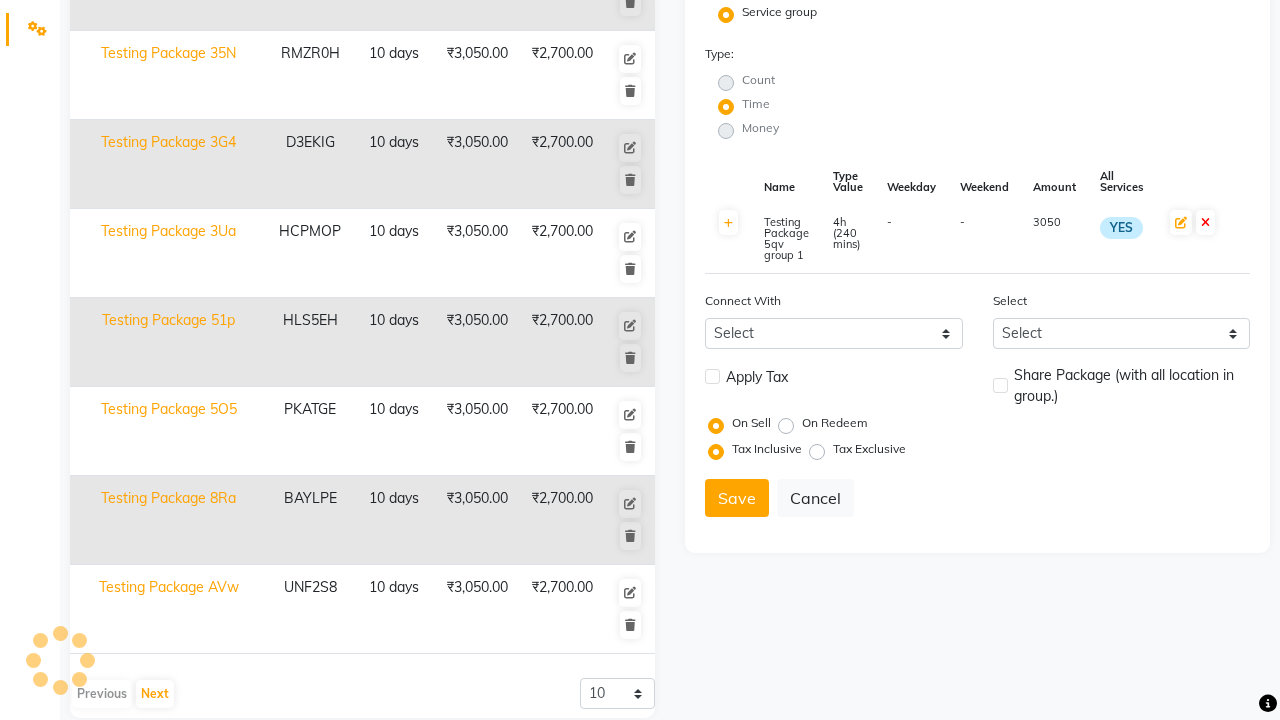 type 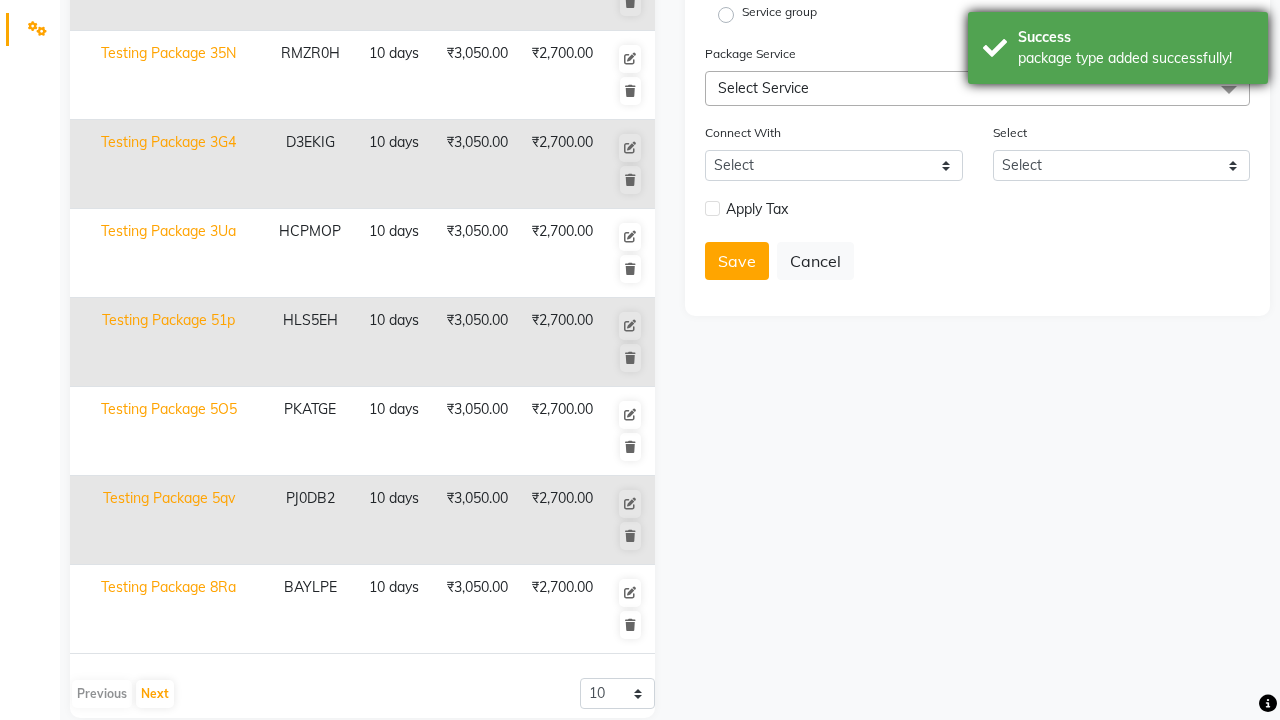 click on "package type added successfully!" at bounding box center (1135, 58) 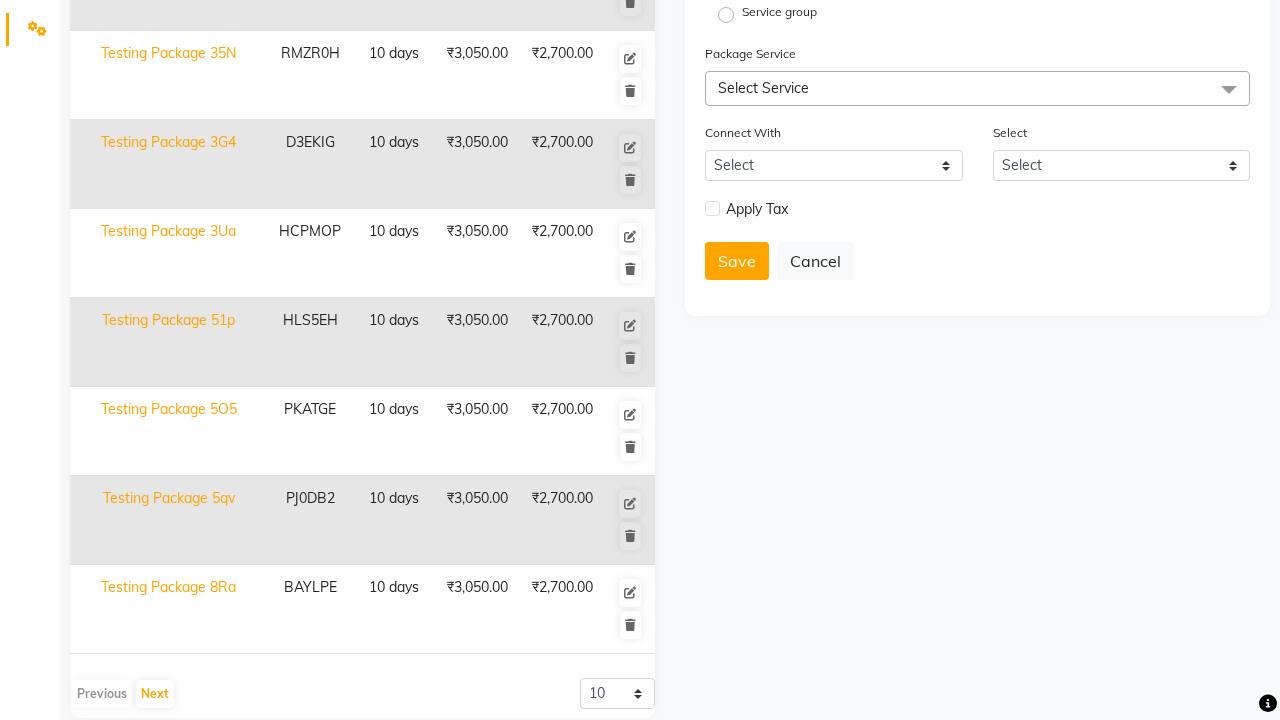 click at bounding box center (37, -463) 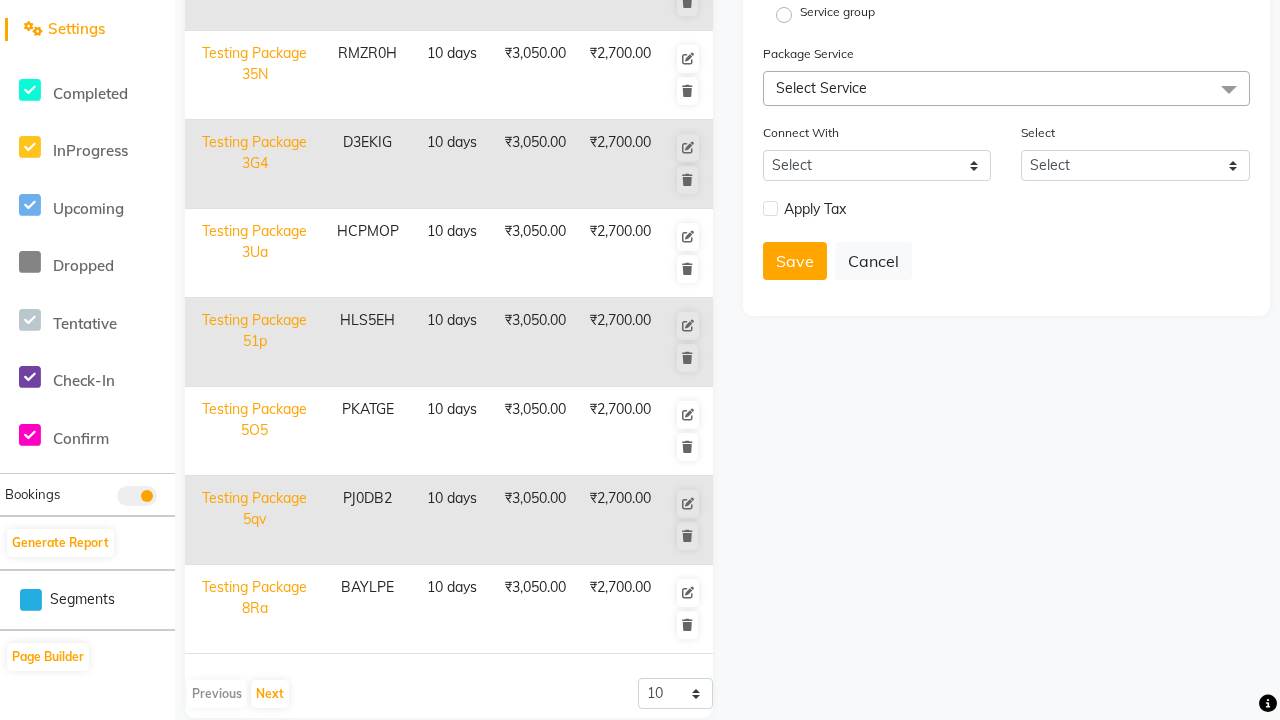 scroll, scrollTop: 0, scrollLeft: 0, axis: both 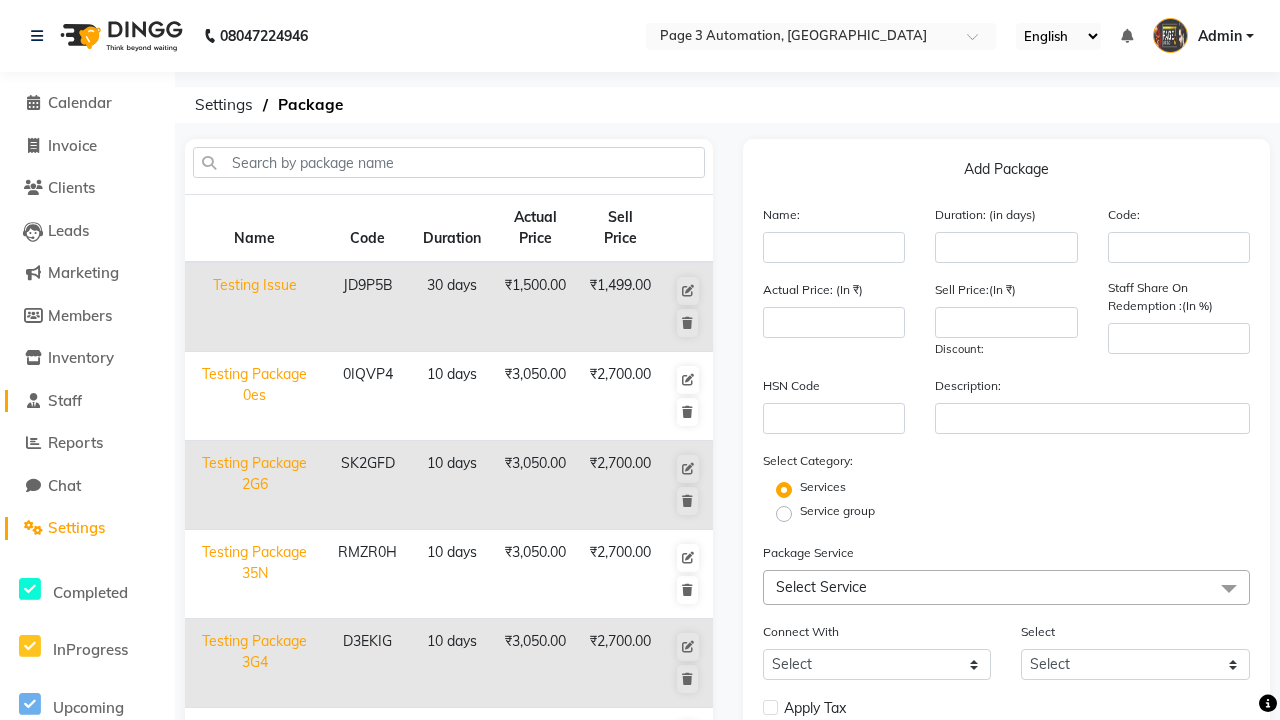 click on "Staff" 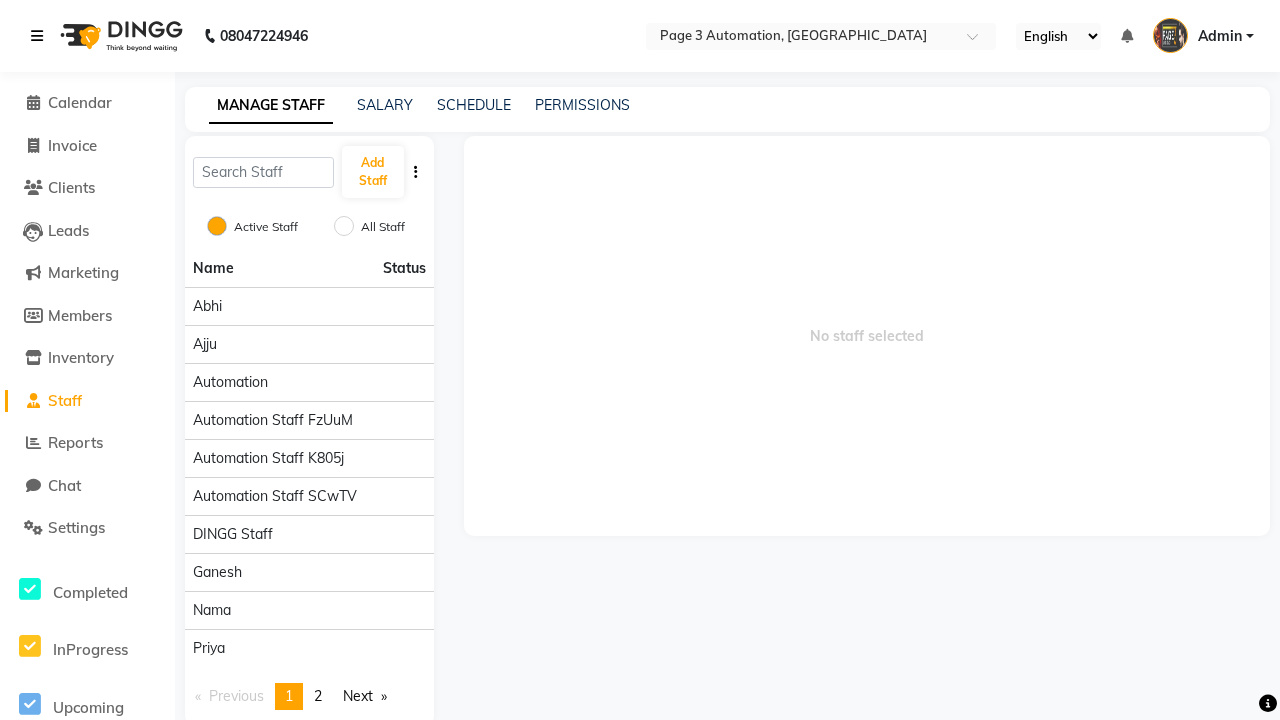 click at bounding box center (37, 36) 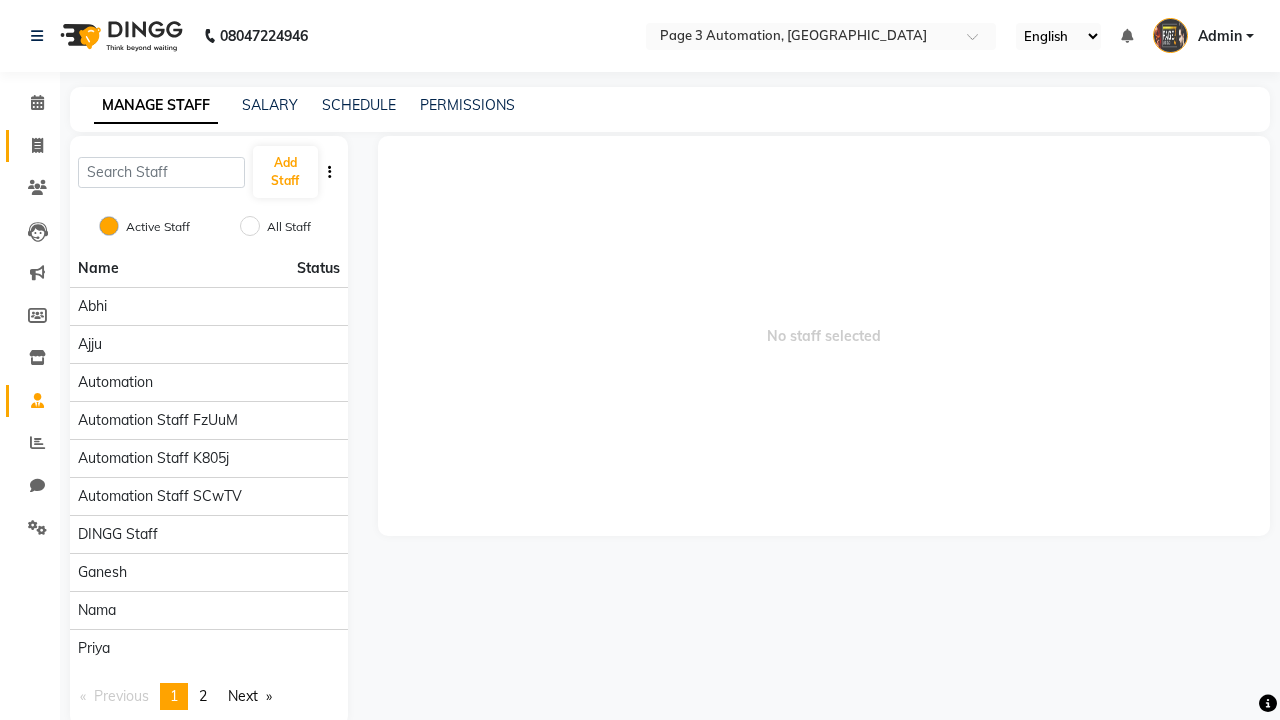 click 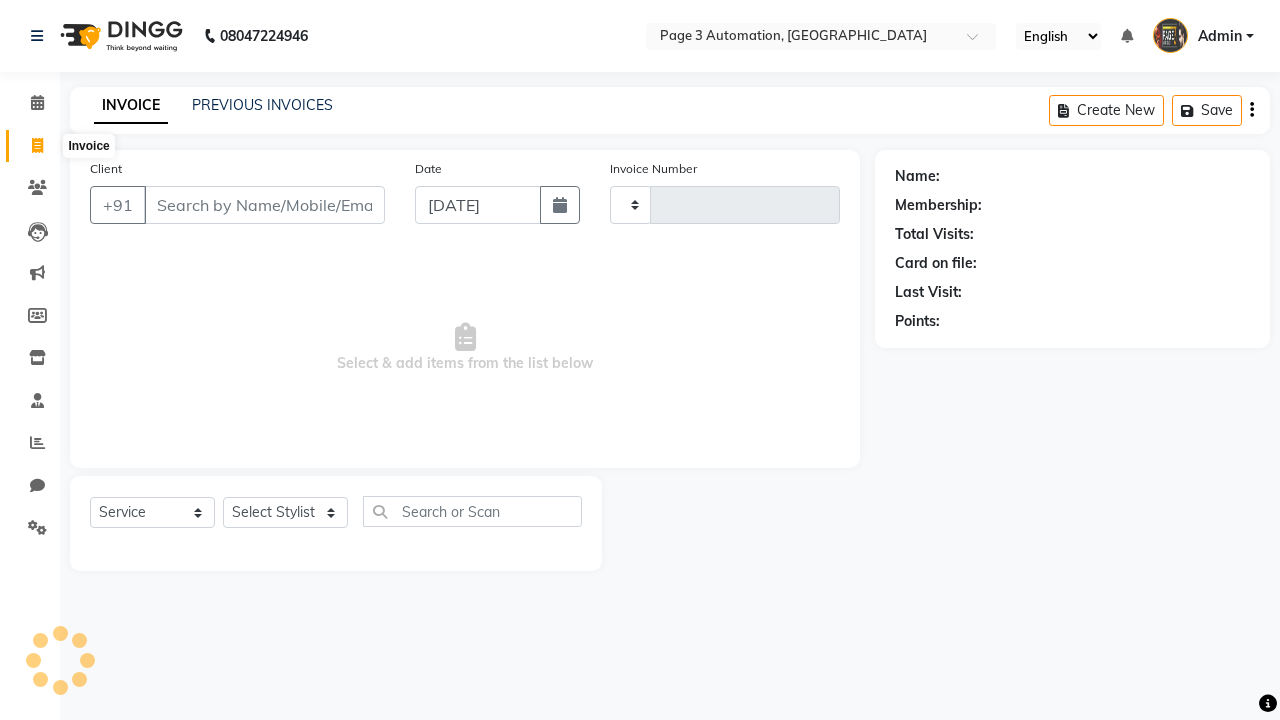 select on "2774" 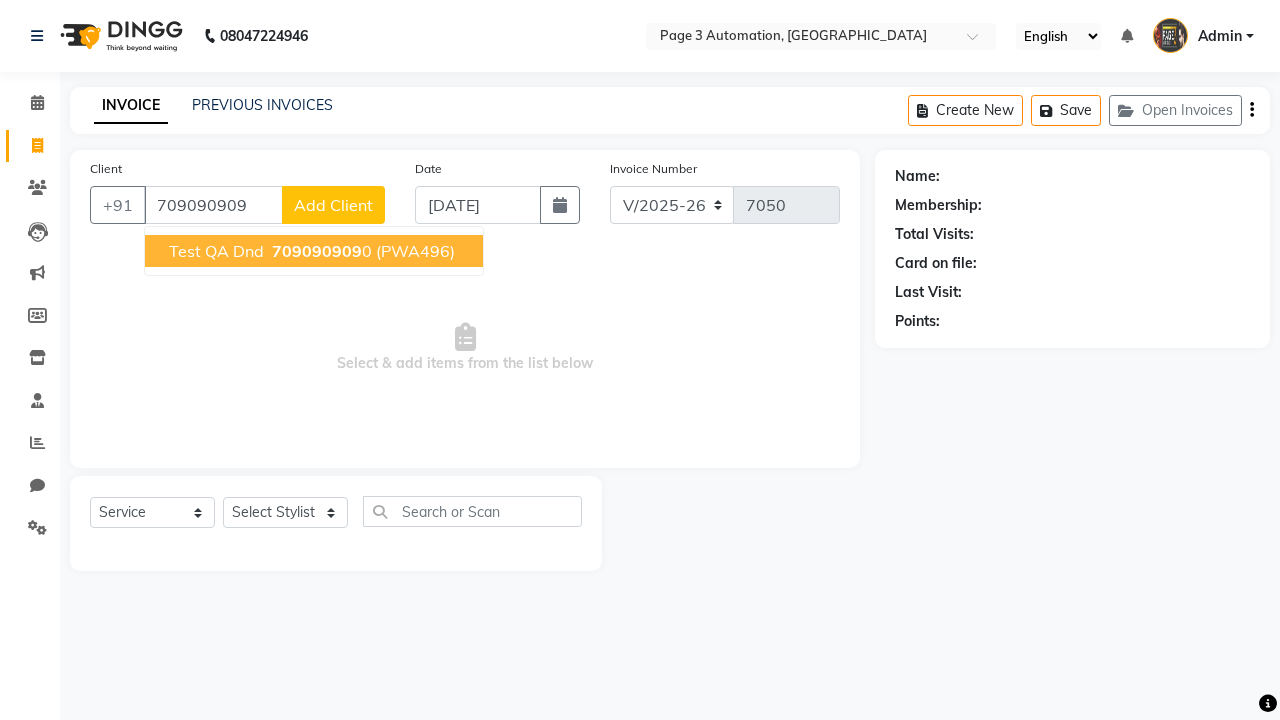 click on "709090909" at bounding box center [317, 251] 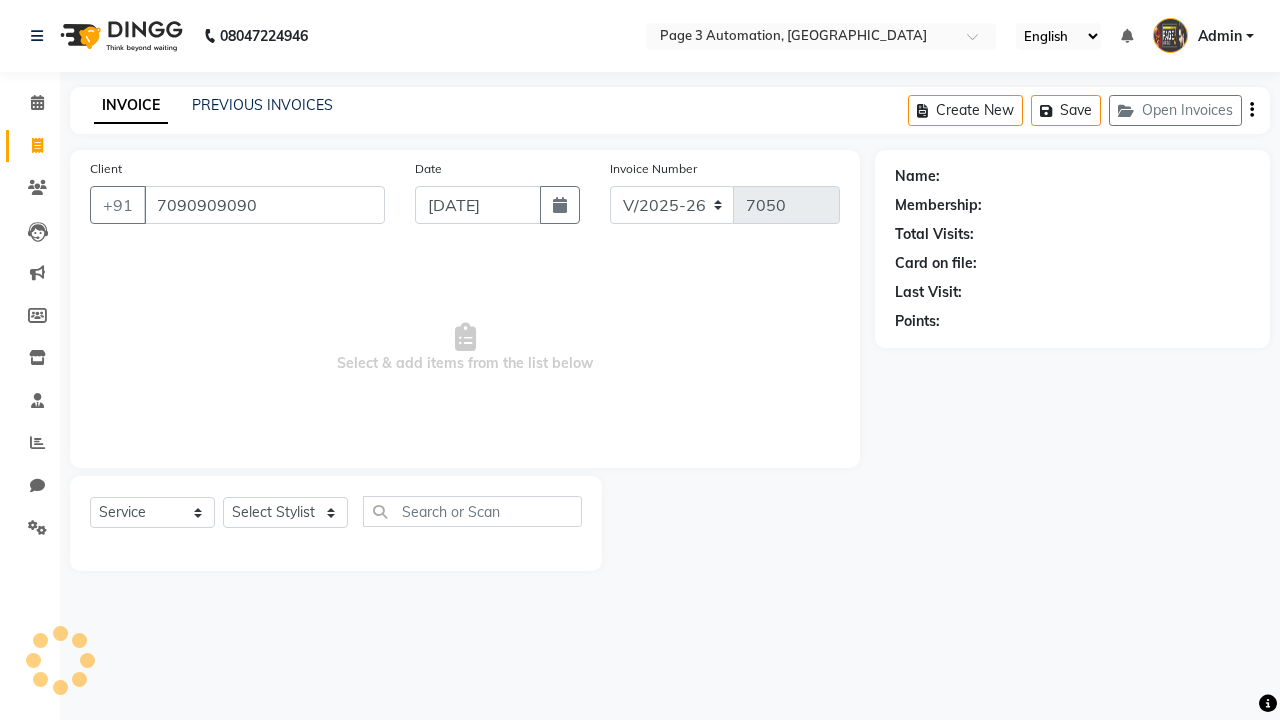 type on "7090909090" 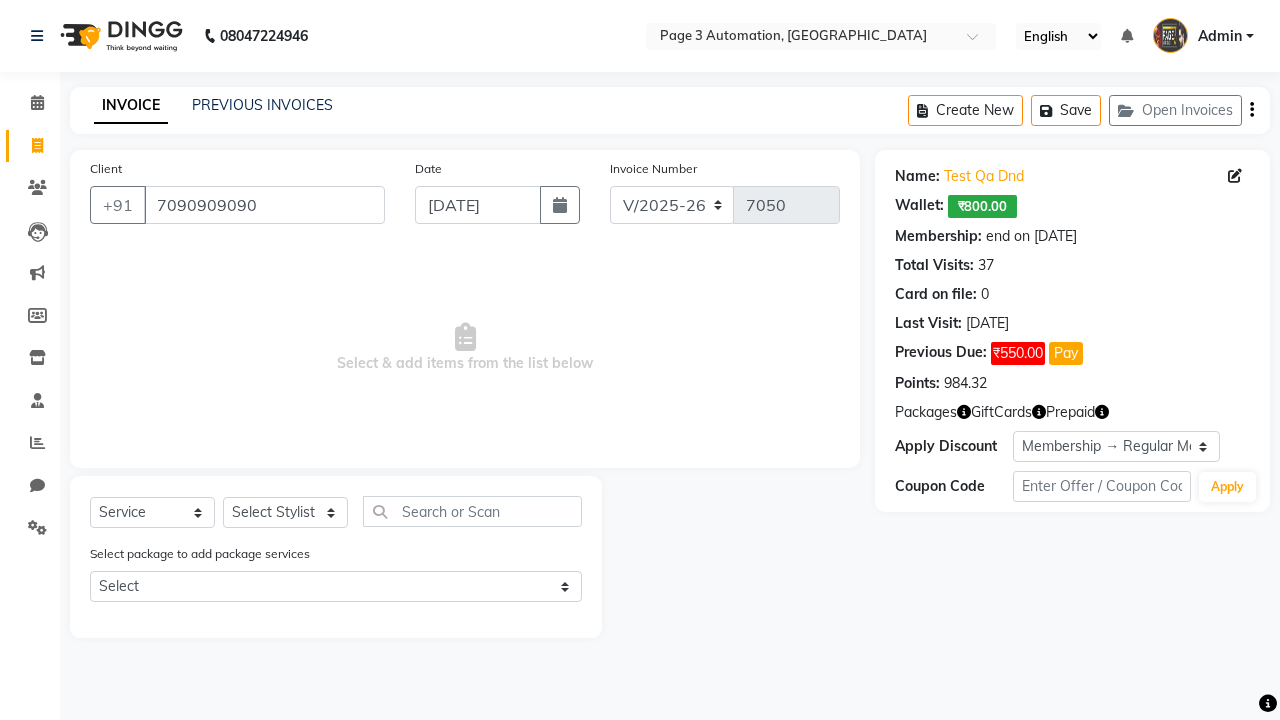select on "0:" 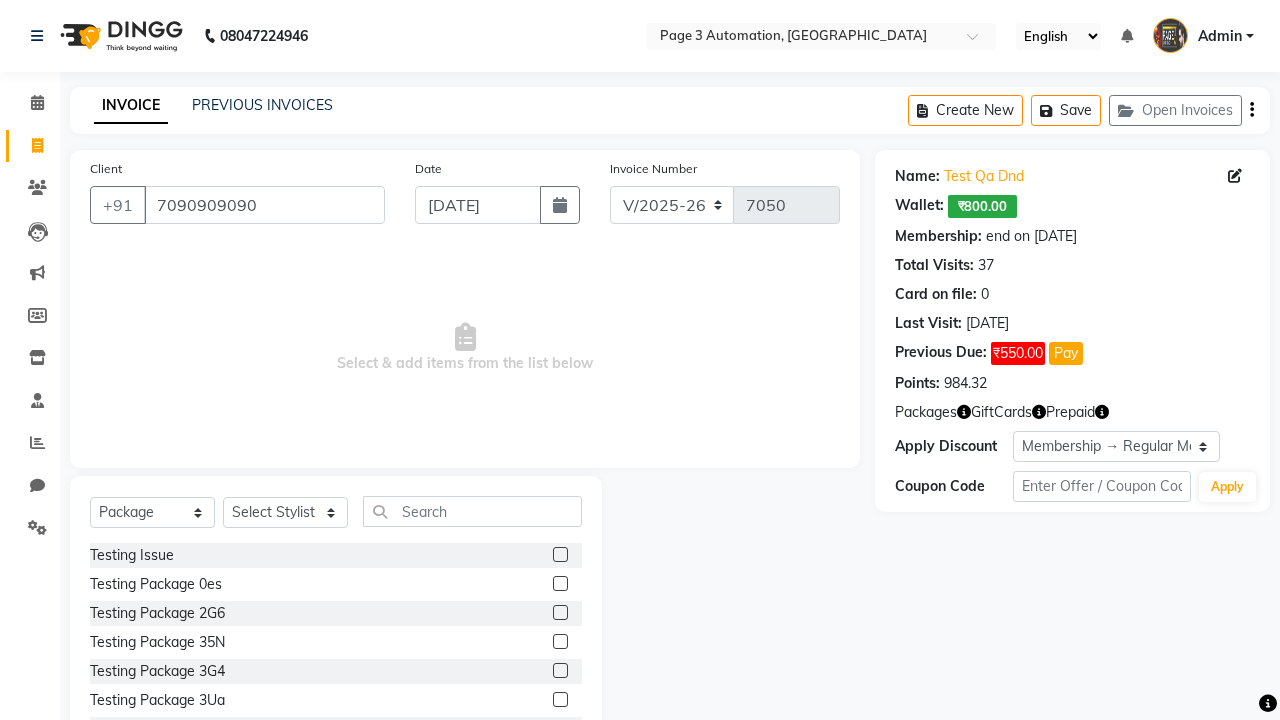 select on "71572" 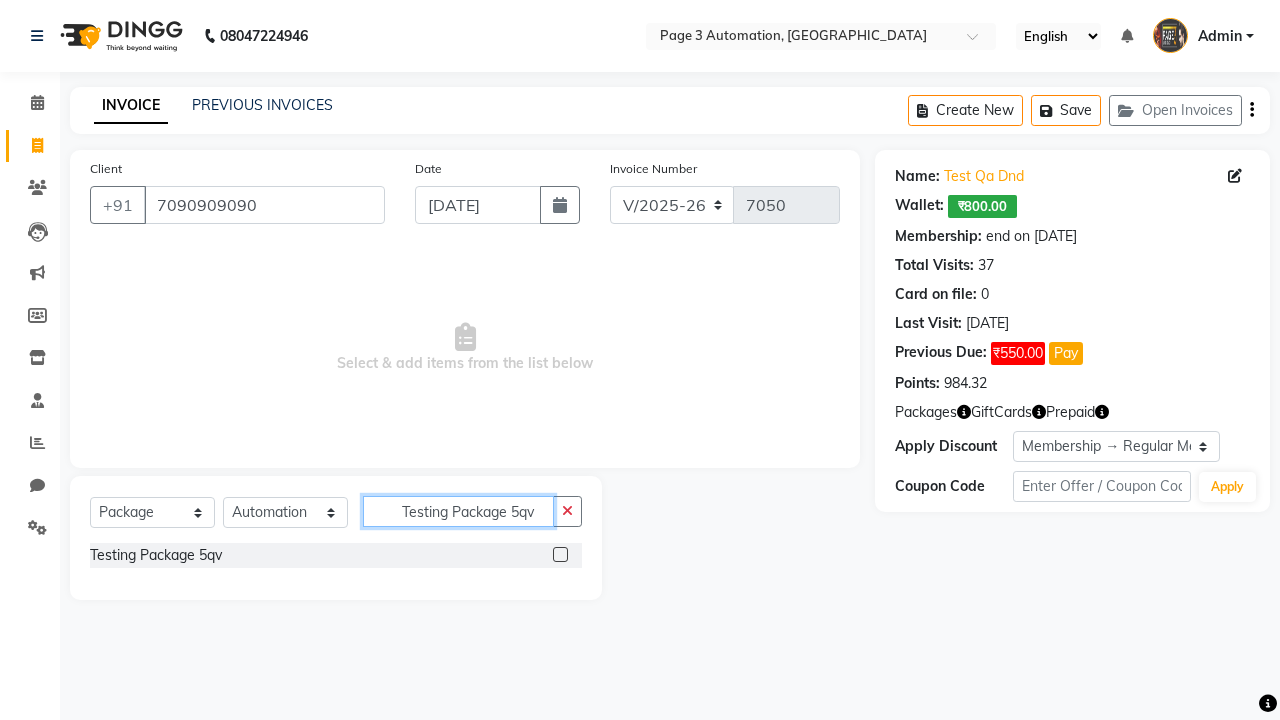 type on "Testing Package 5qv" 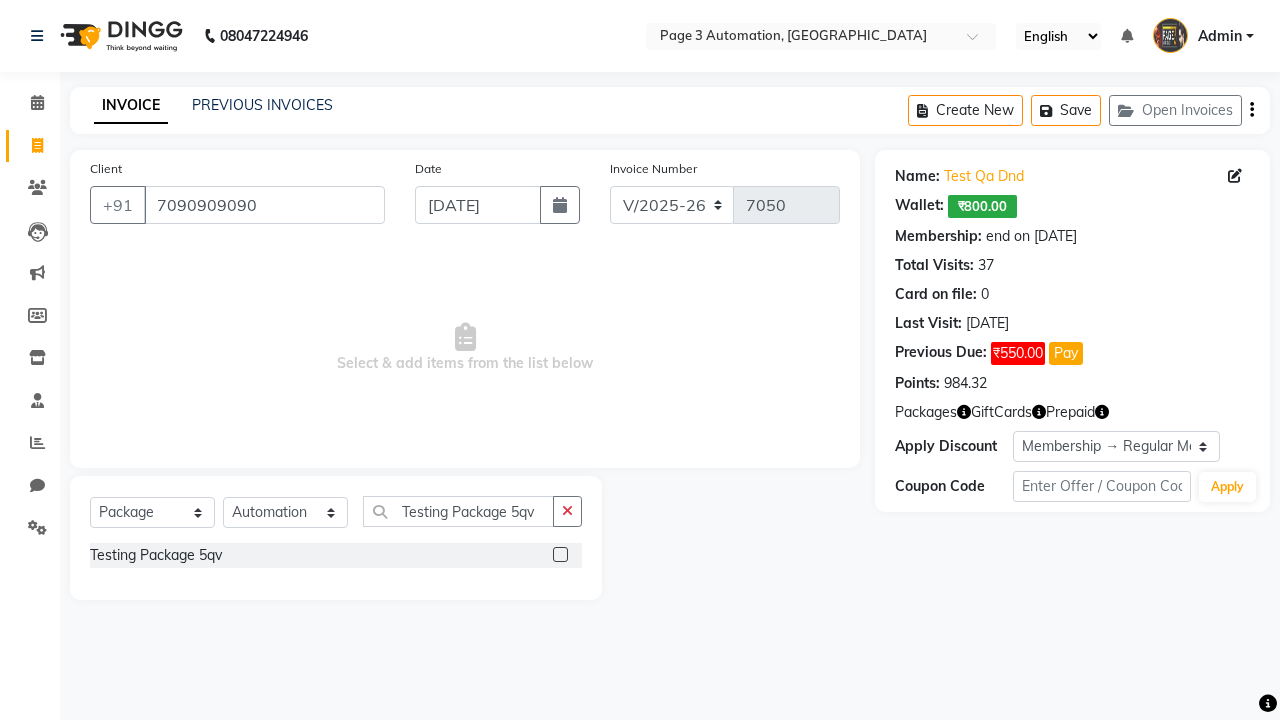 click 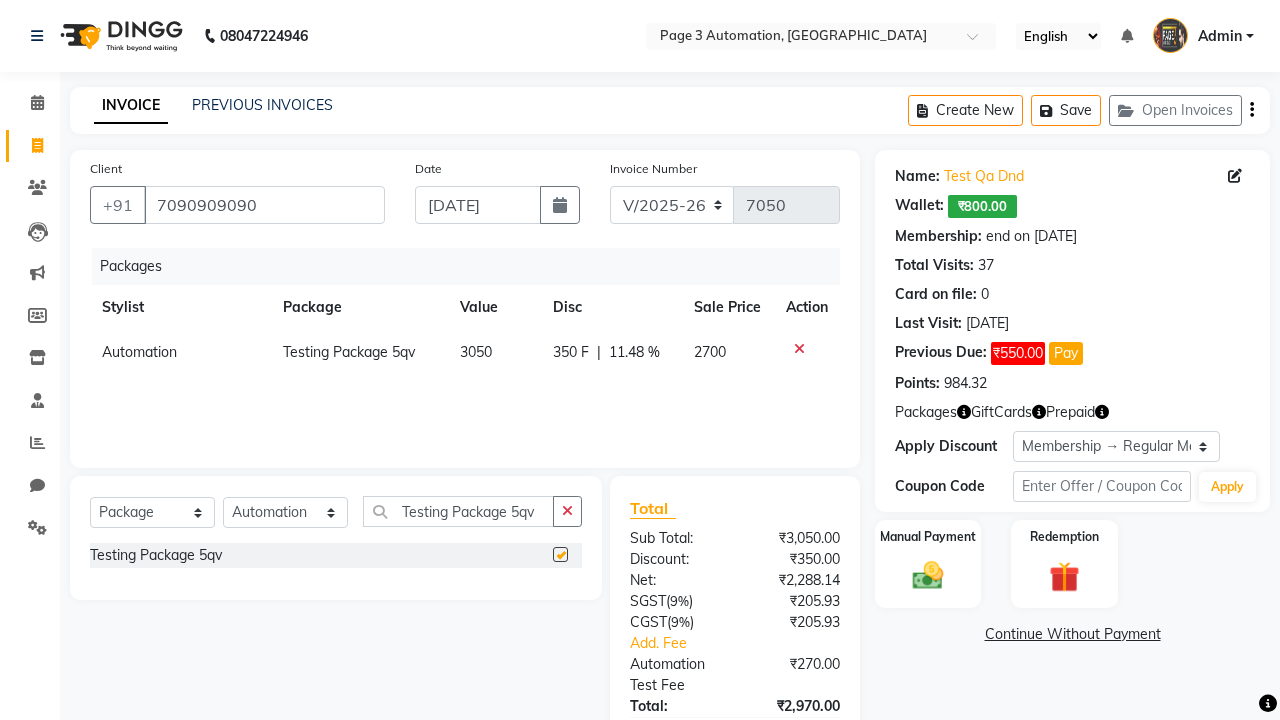 checkbox on "false" 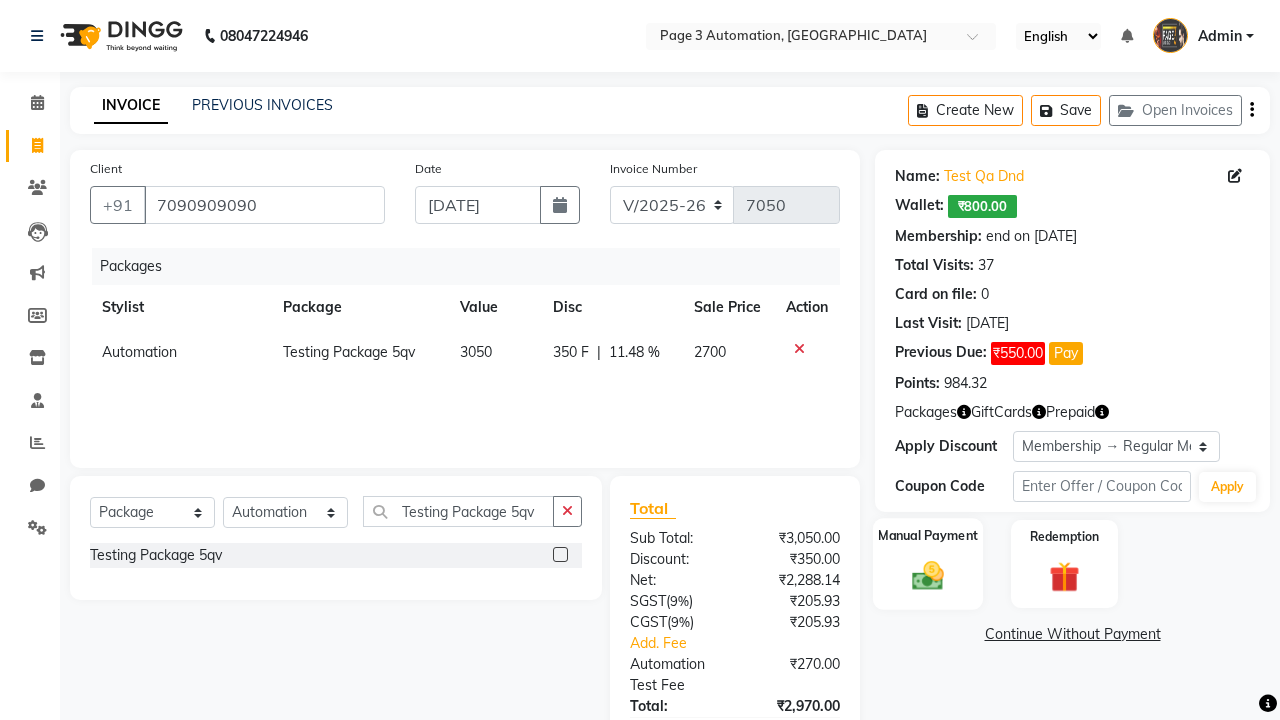 click 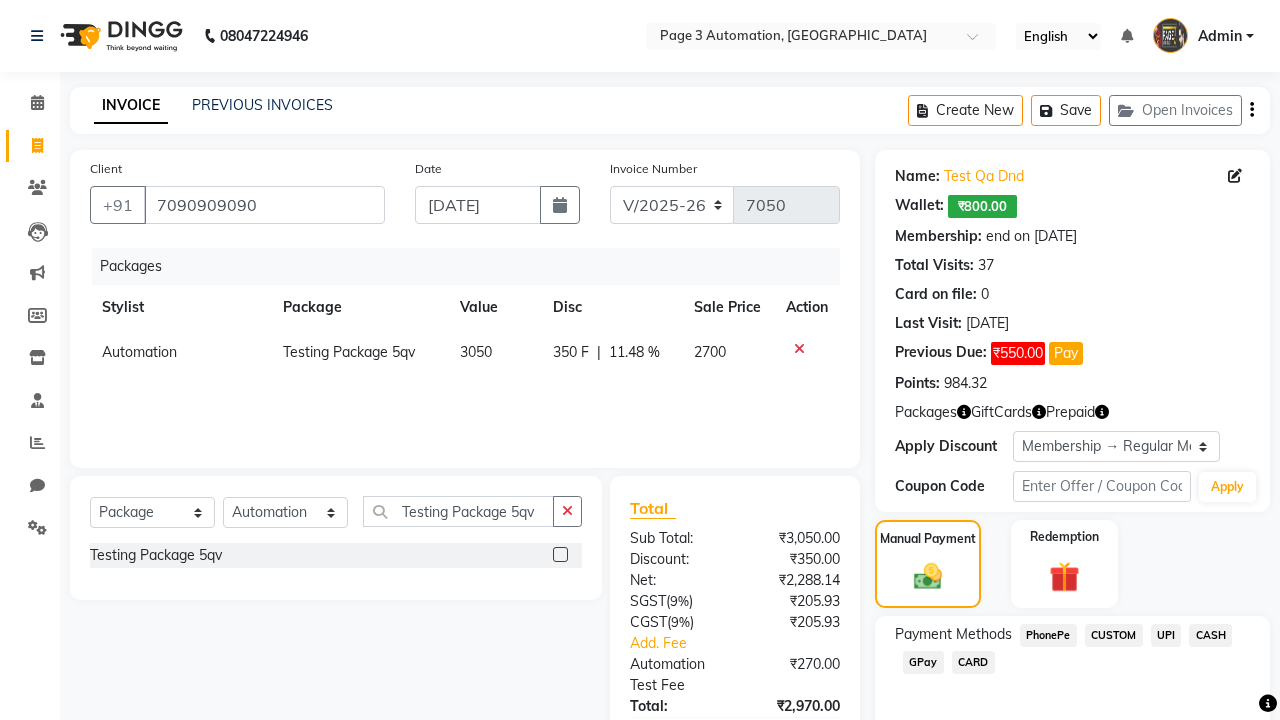 click on "PhonePe" 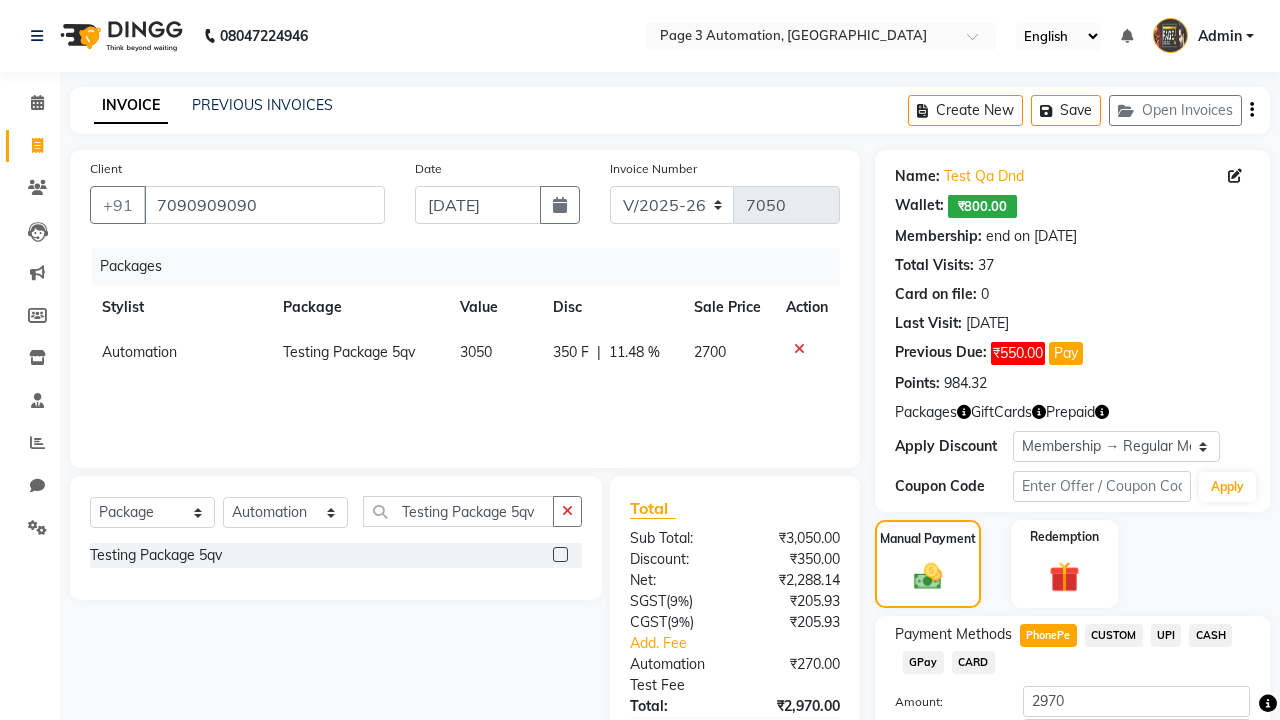 scroll, scrollTop: 143, scrollLeft: 0, axis: vertical 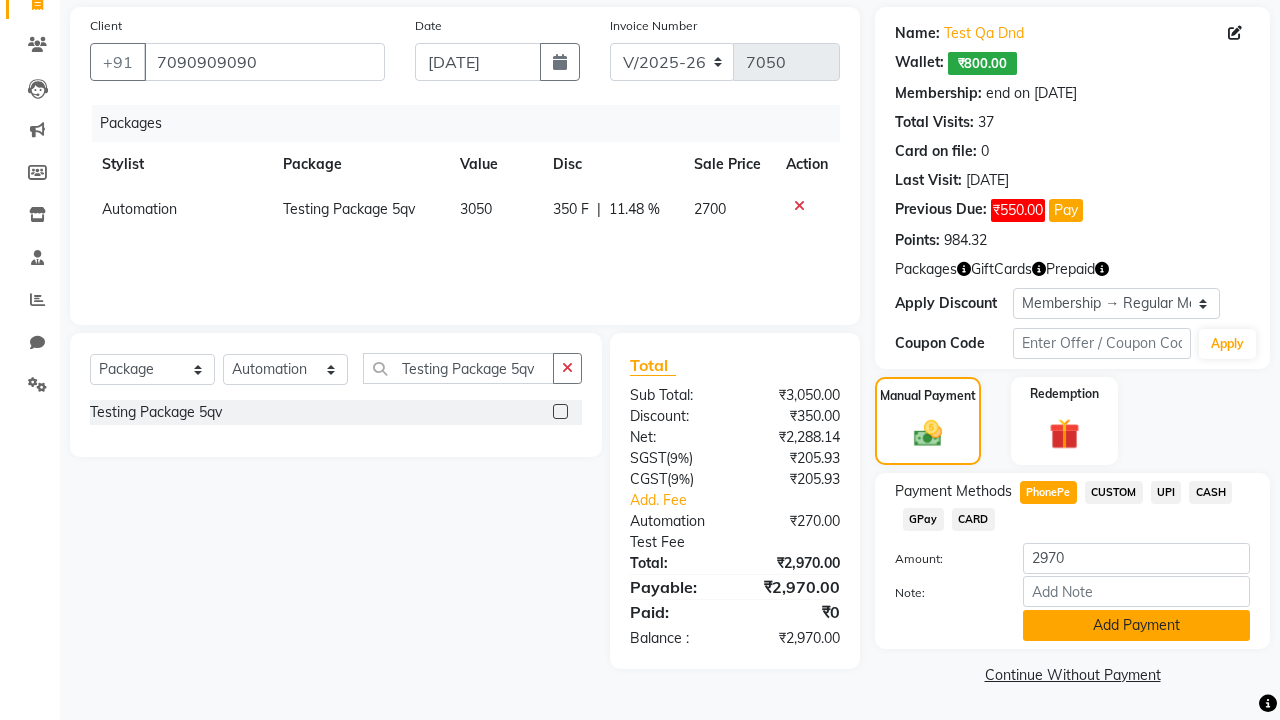 click on "Add Payment" 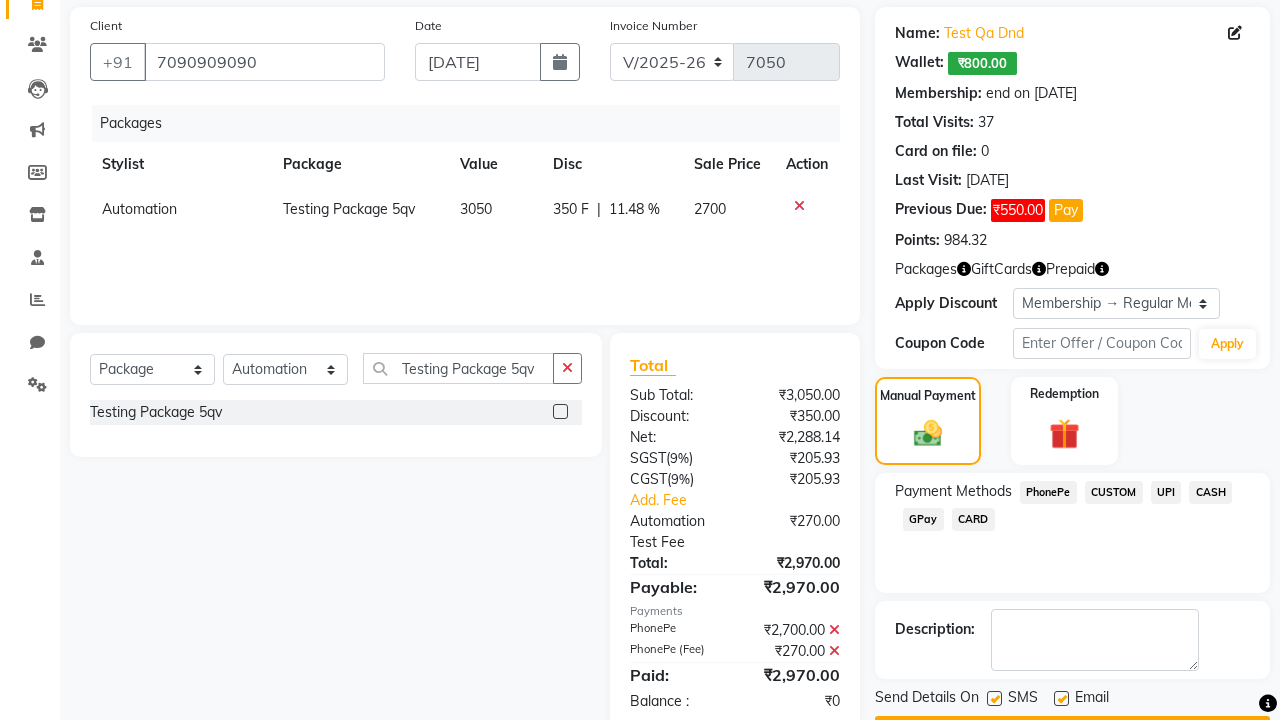 click 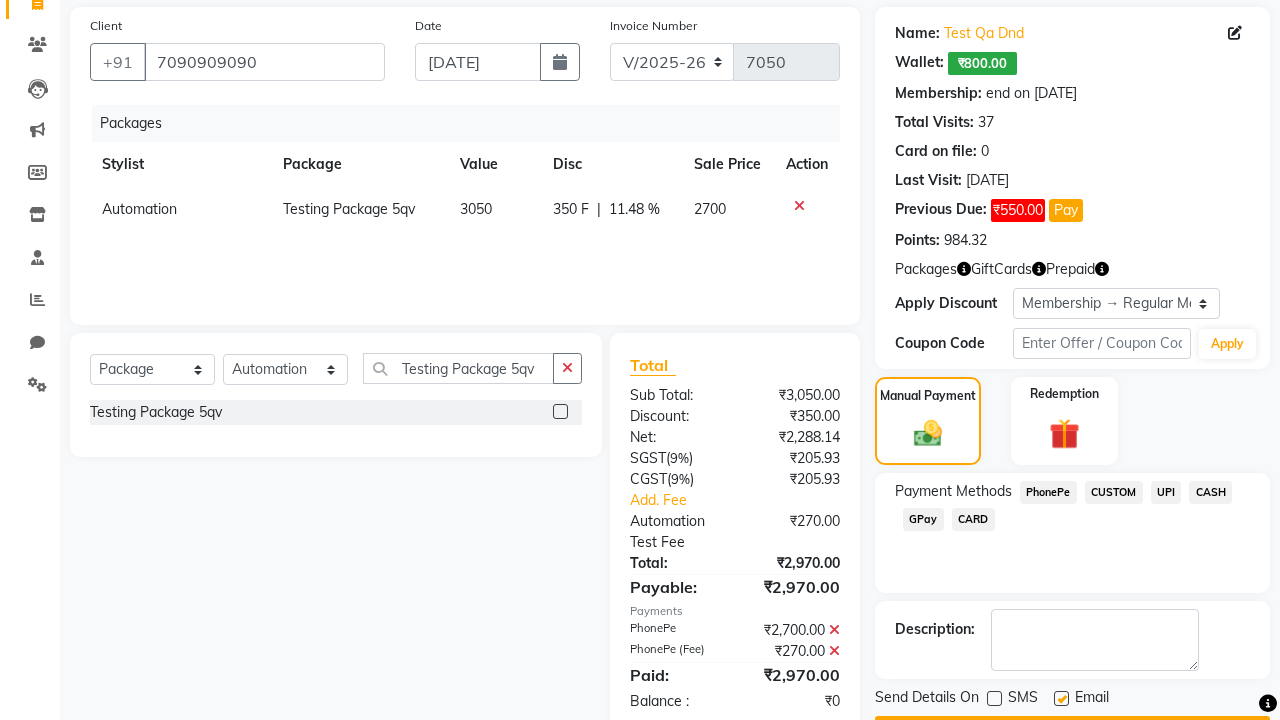 click 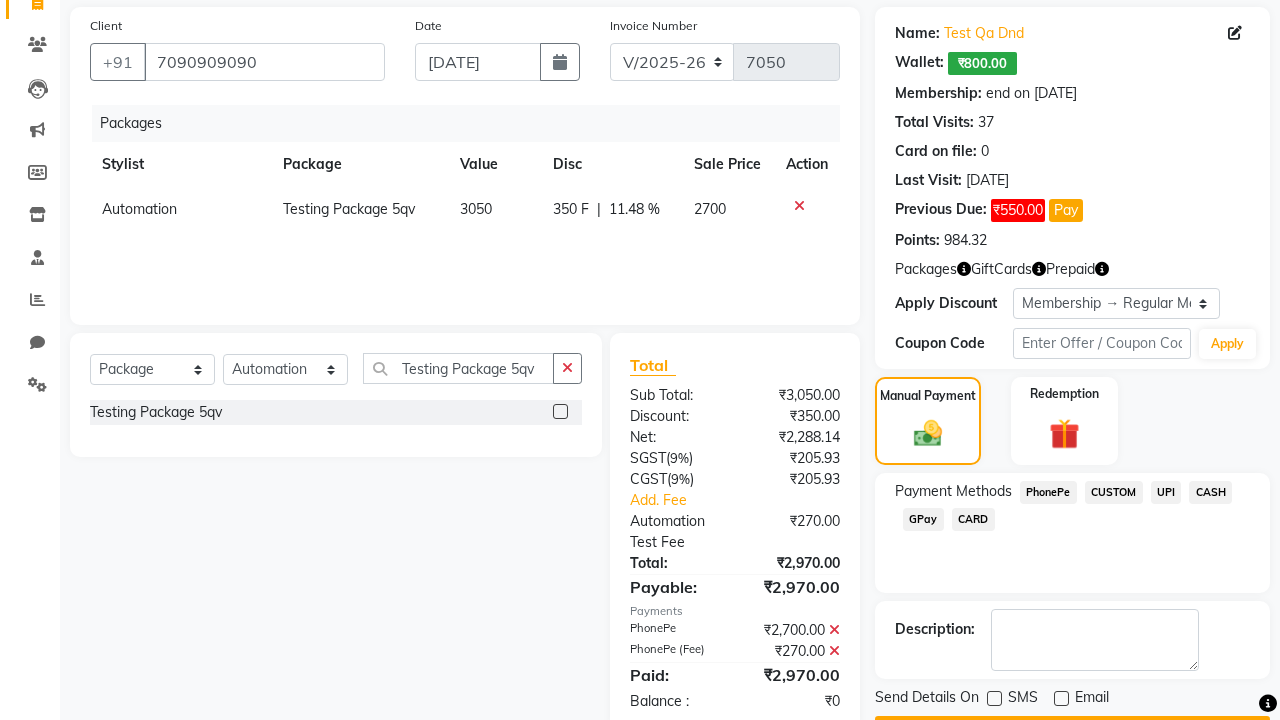 click on "Checkout" 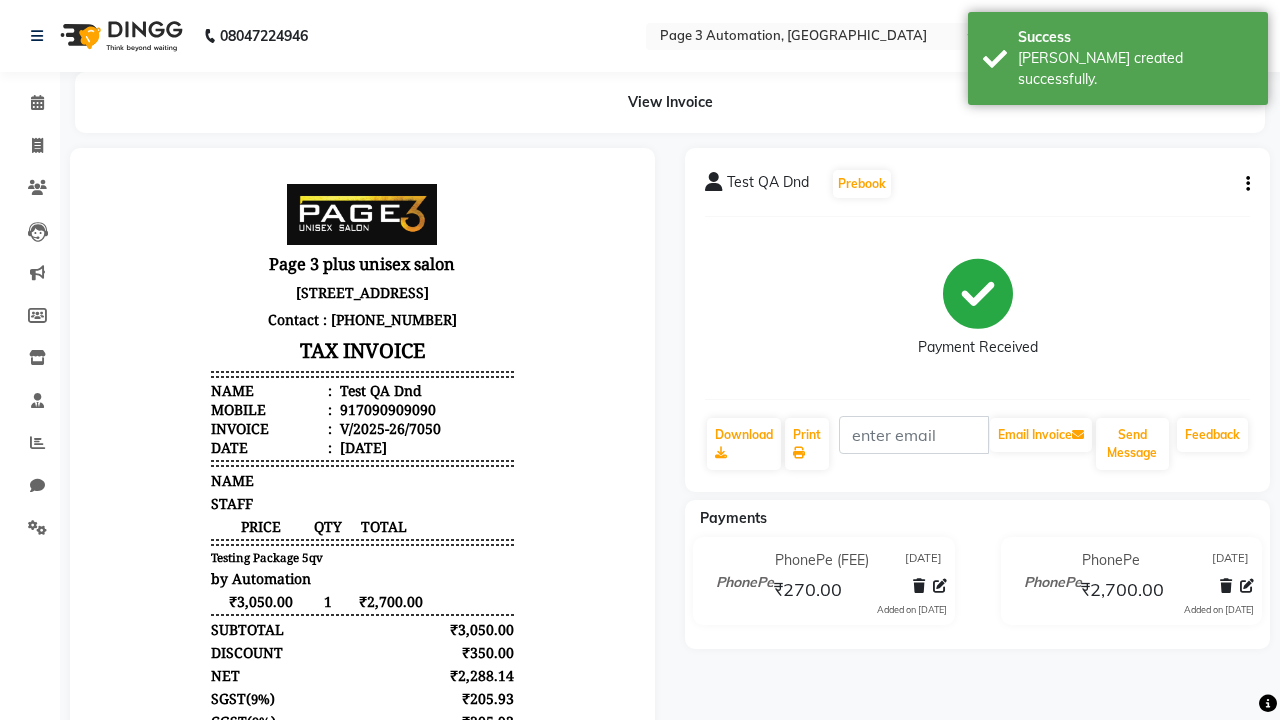 scroll, scrollTop: 0, scrollLeft: 0, axis: both 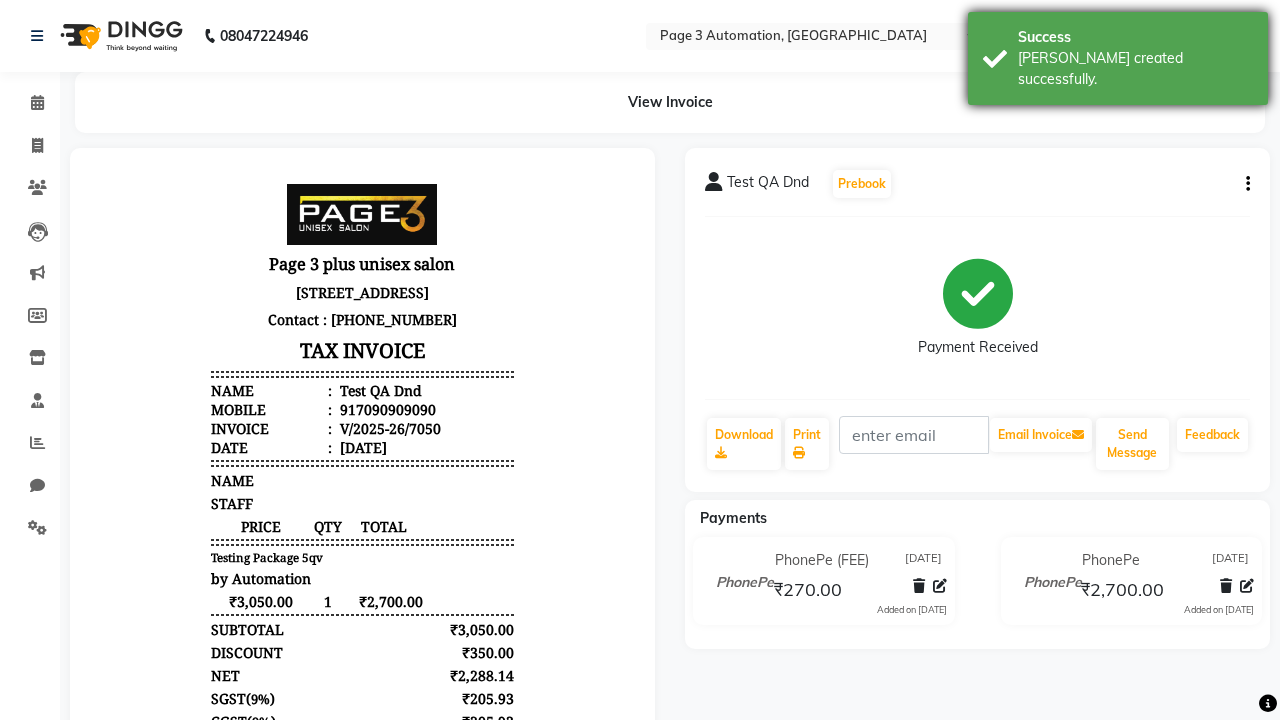 click on "[PERSON_NAME] created successfully." at bounding box center (1135, 69) 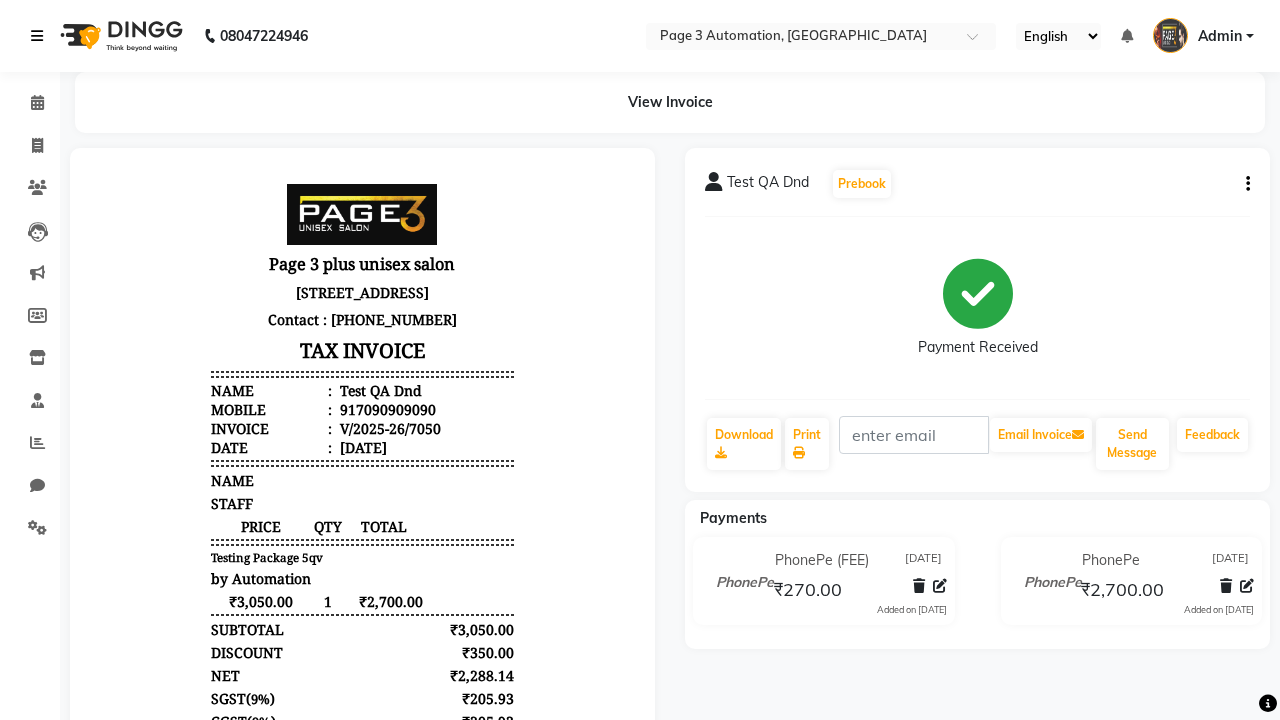 click at bounding box center (37, 36) 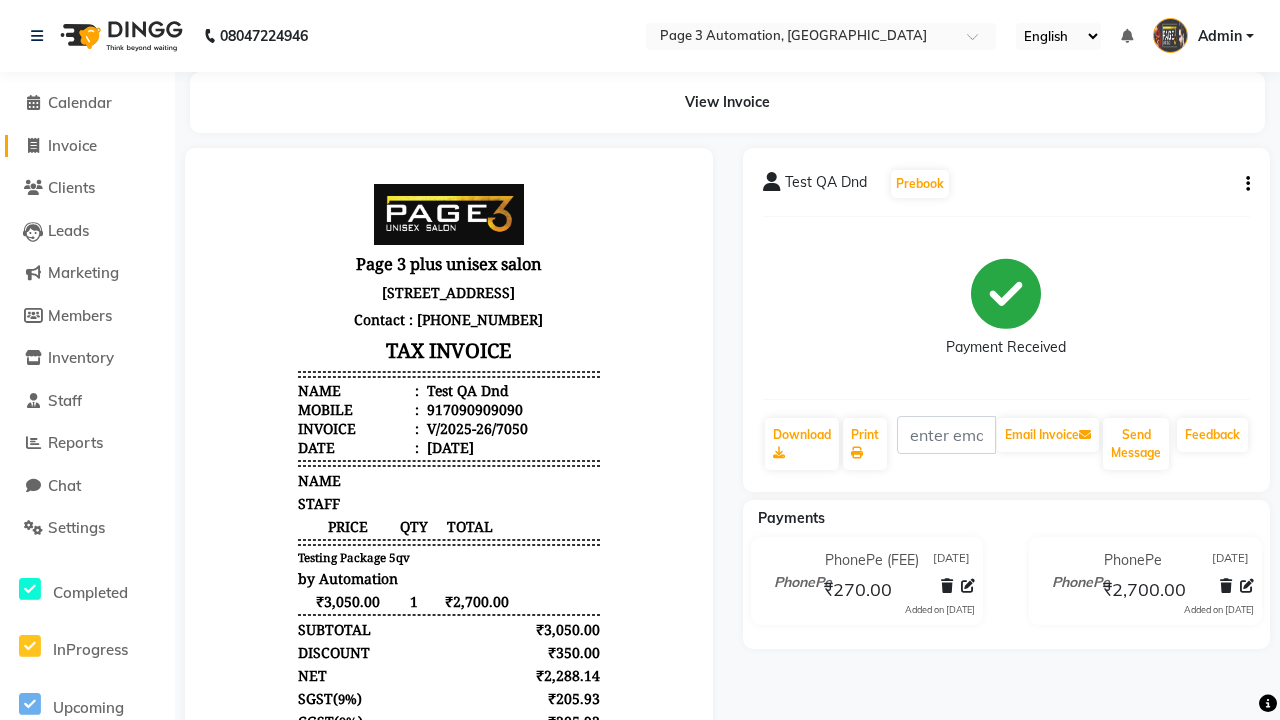 click on "Invoice" 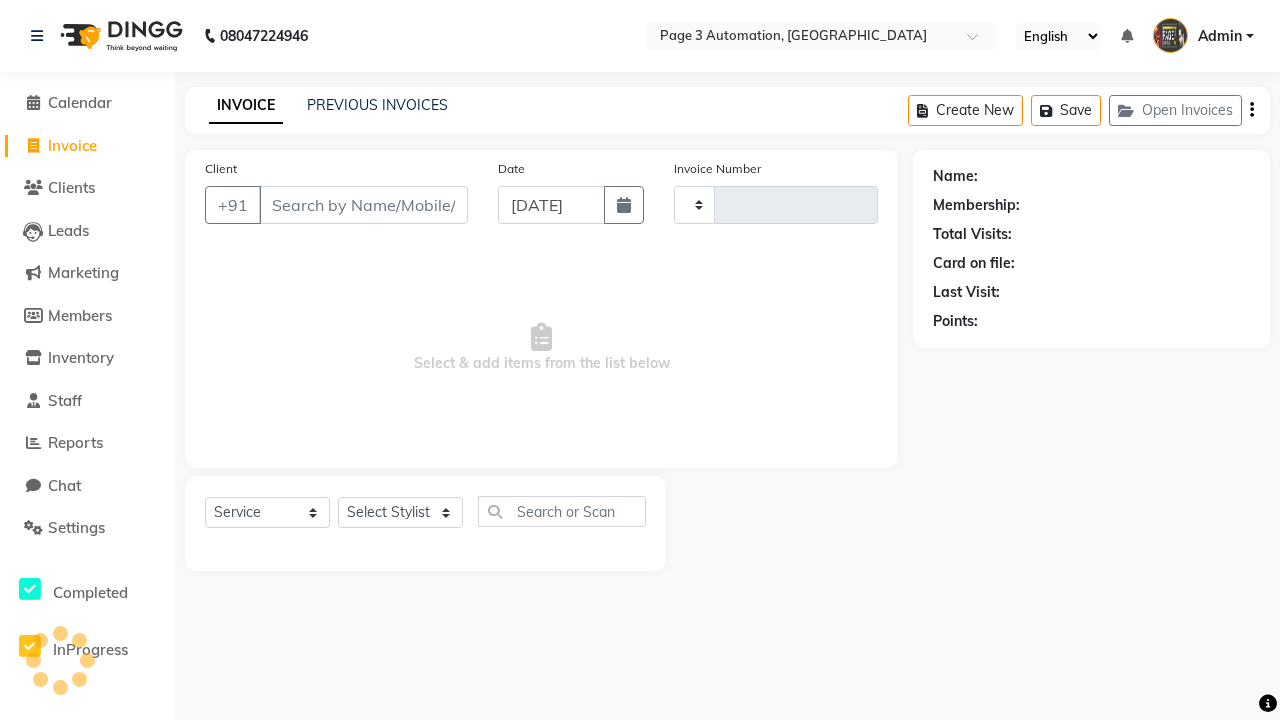 type on "7051" 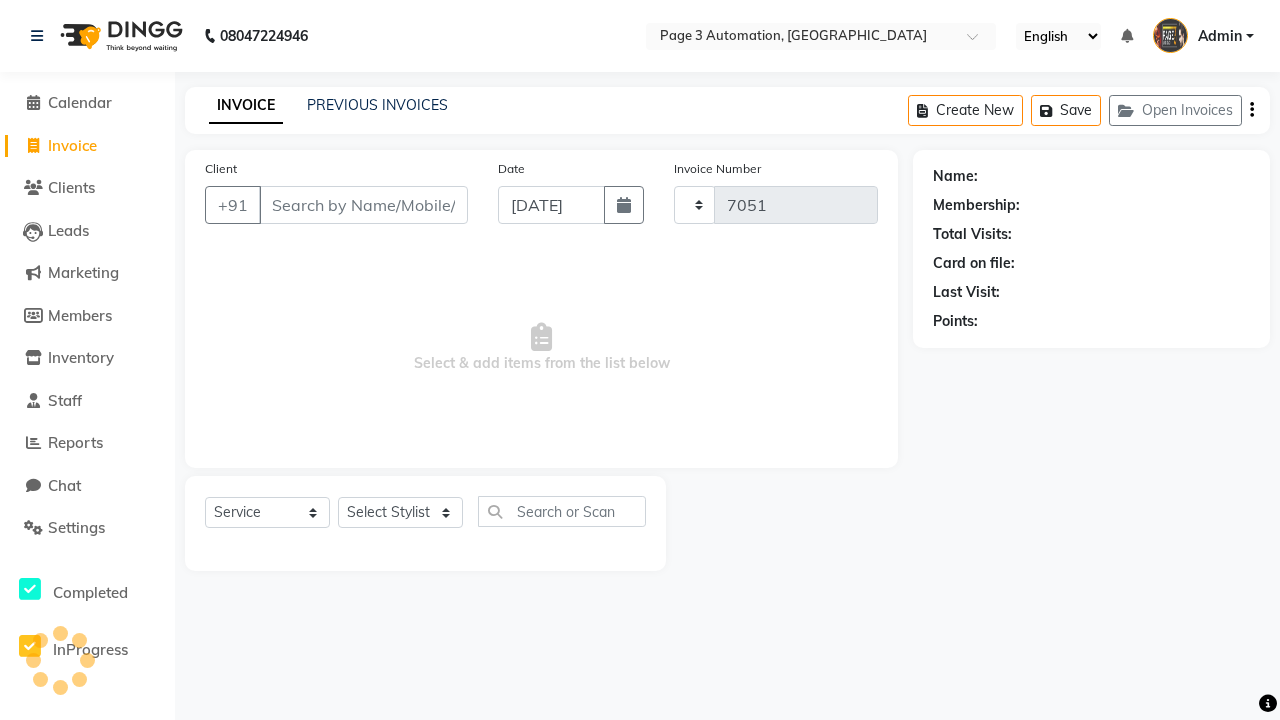 select on "2774" 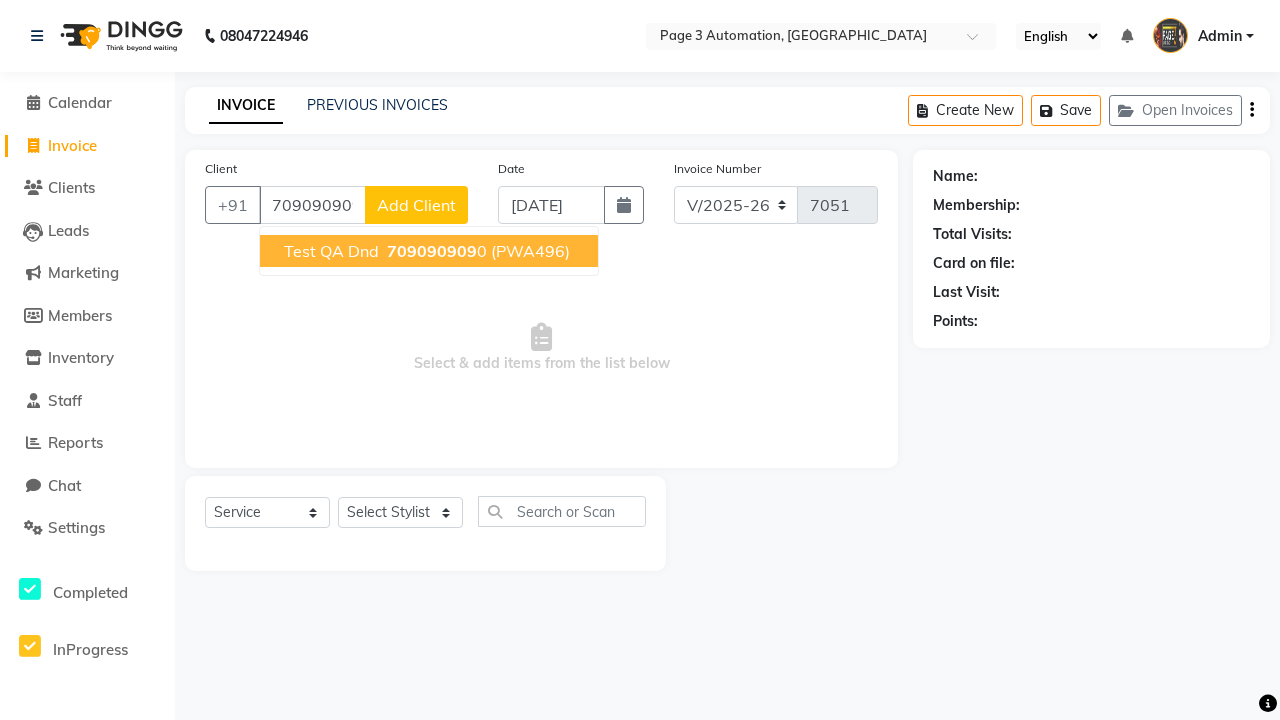 click on "709090909" at bounding box center (432, 251) 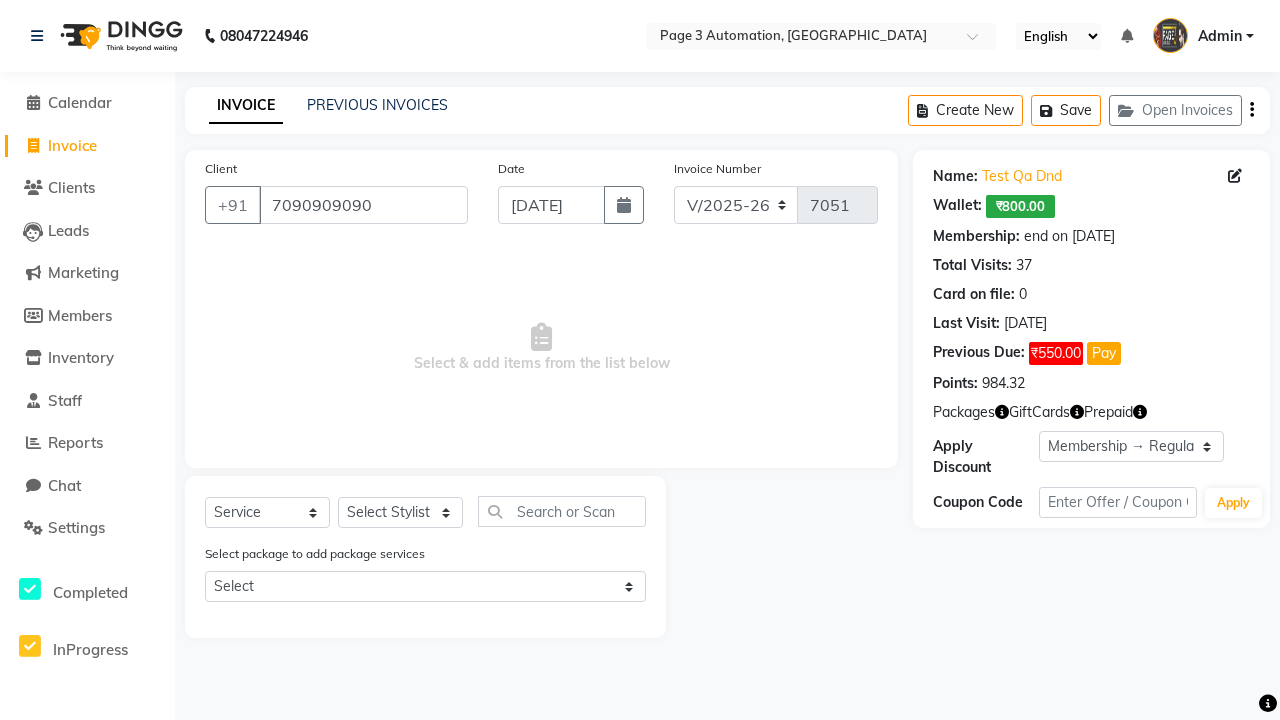 select on "0:" 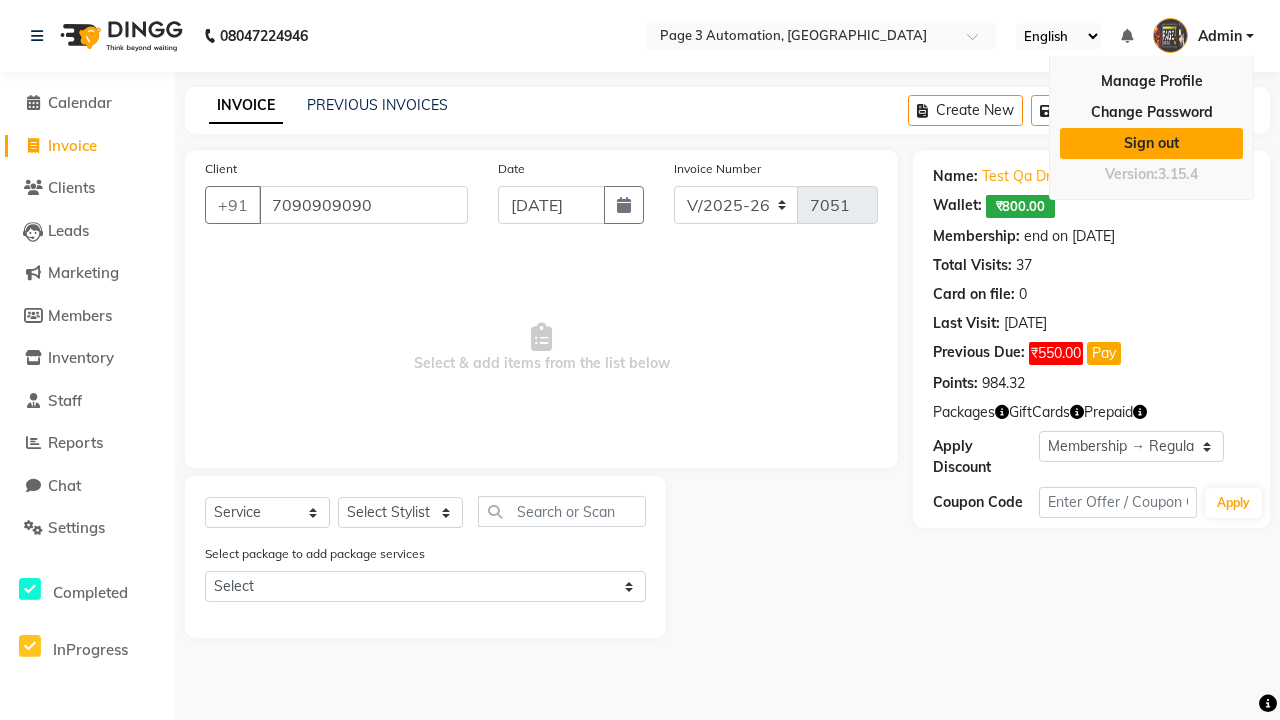click on "Sign out" at bounding box center (1151, 143) 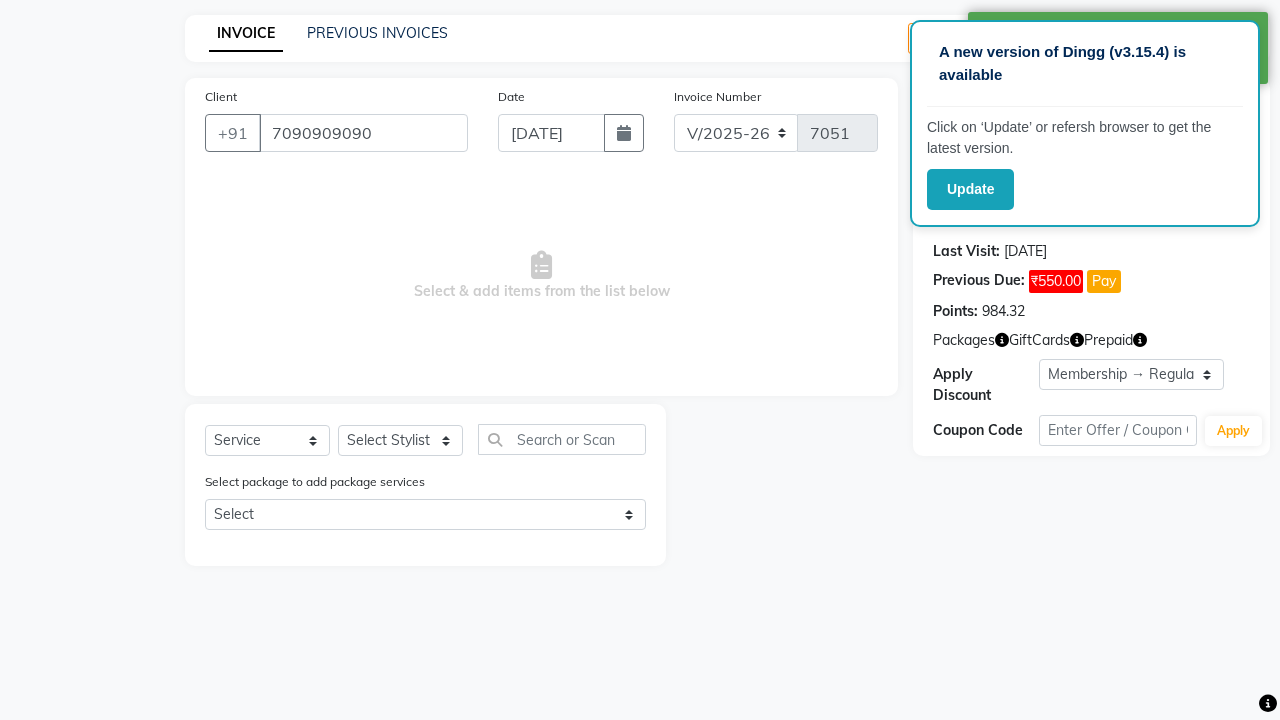 select on "71572" 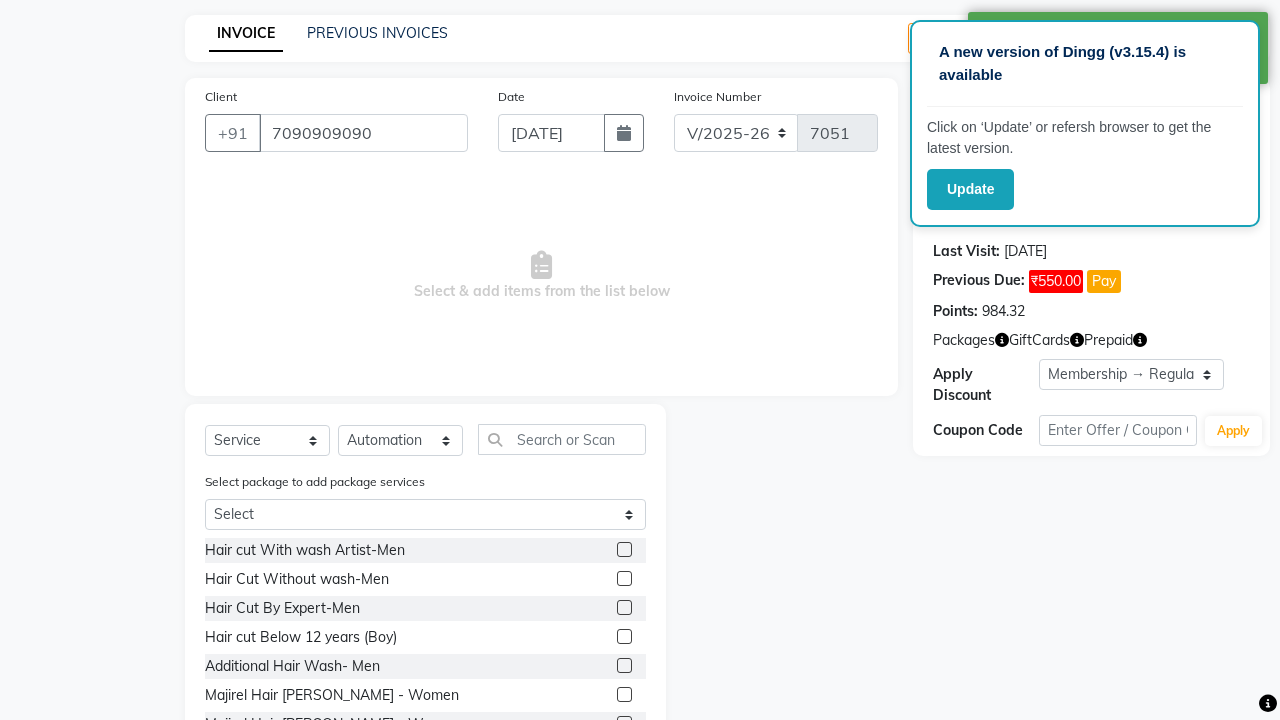 click 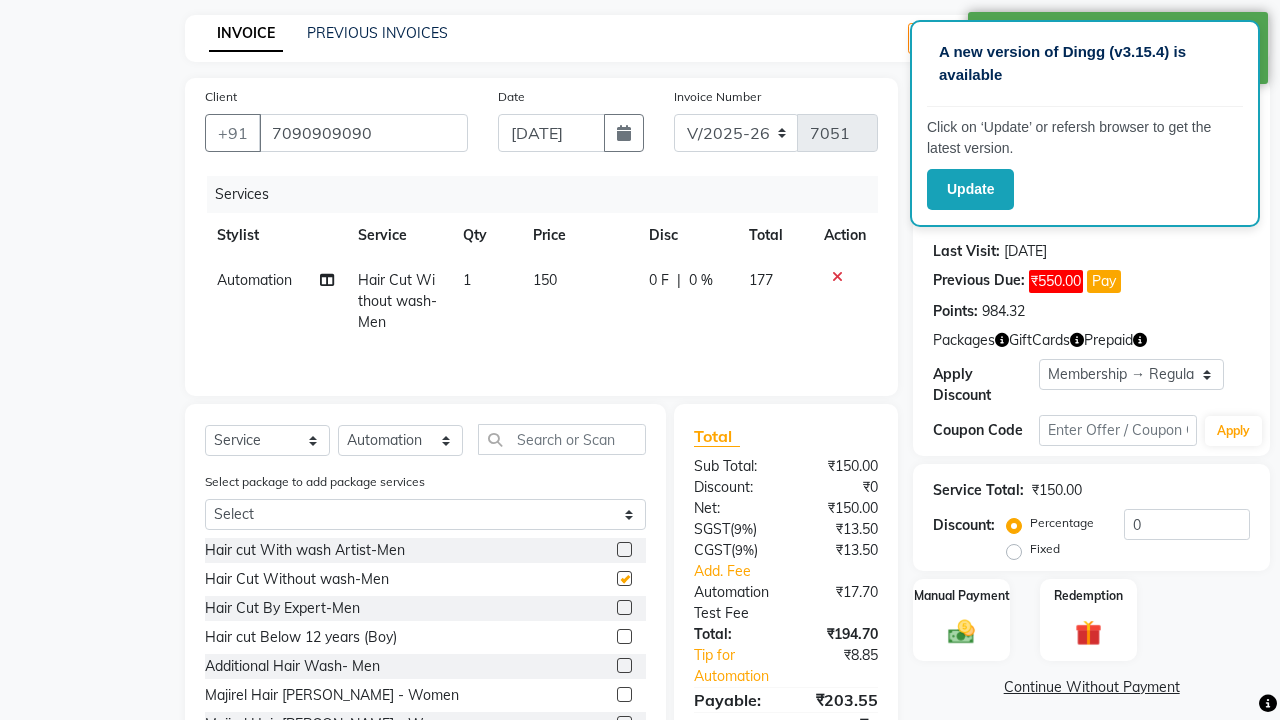 checkbox on "false" 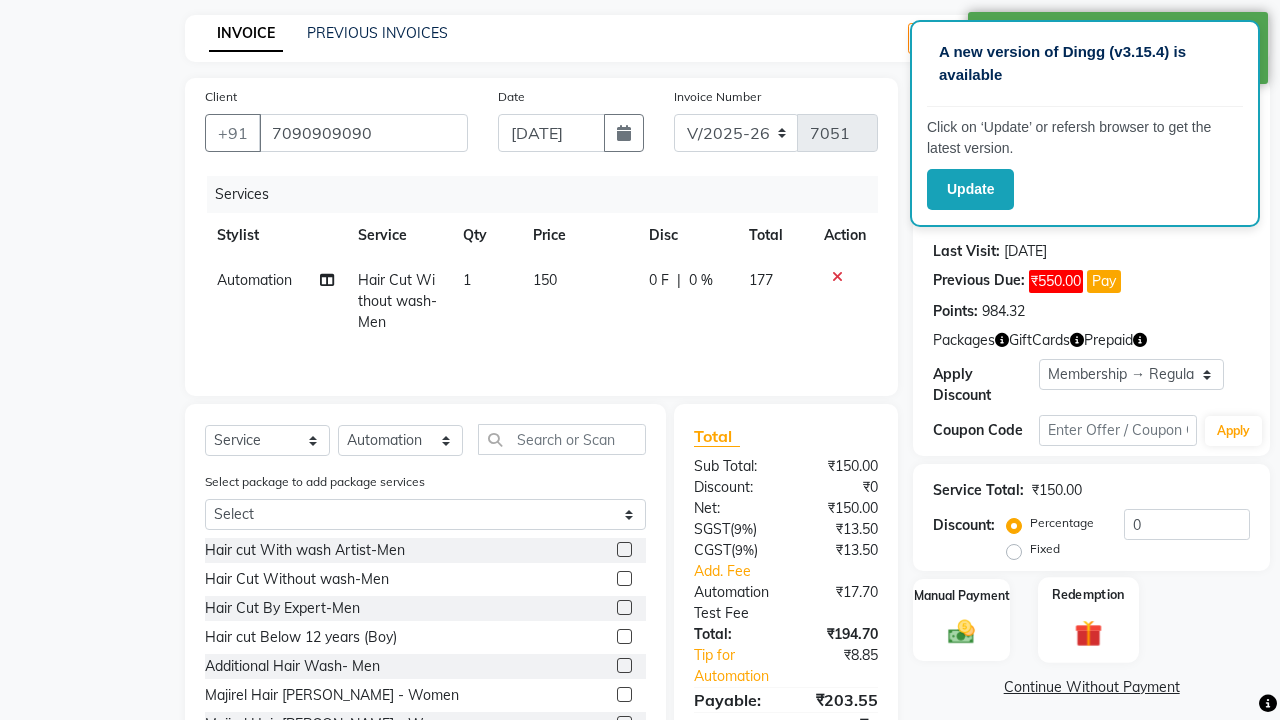 click 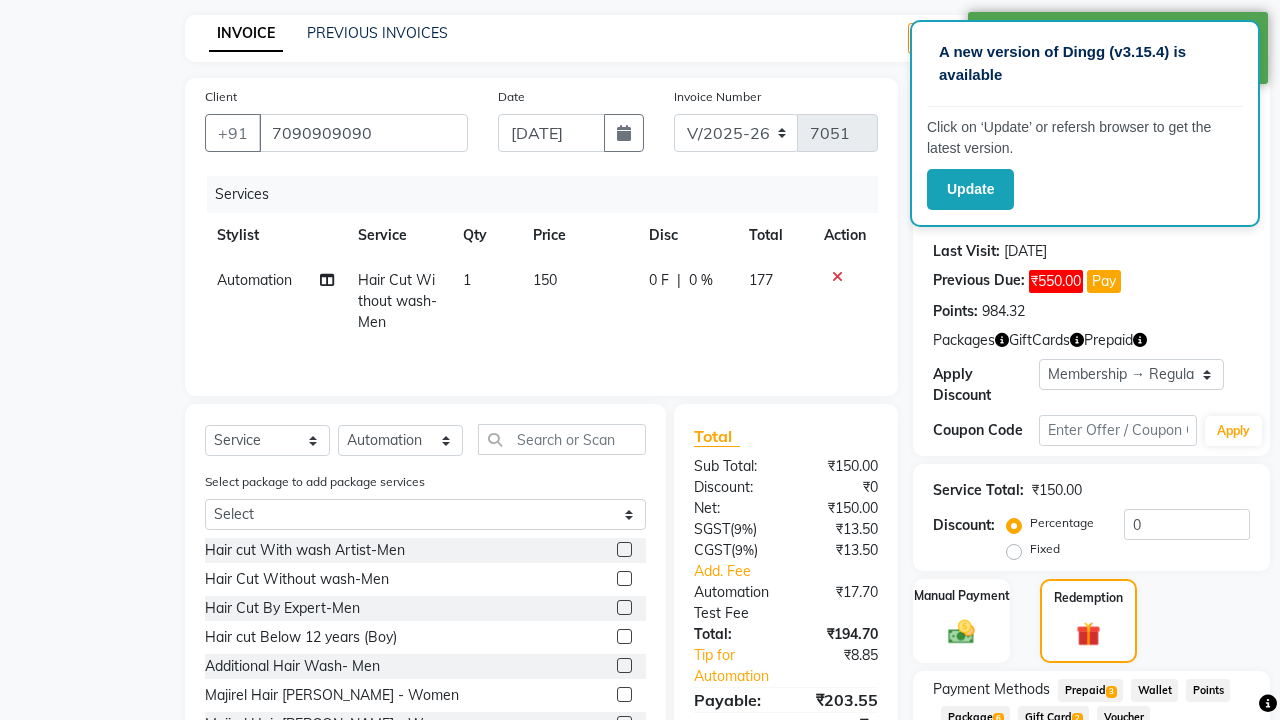 click on "Package  6" 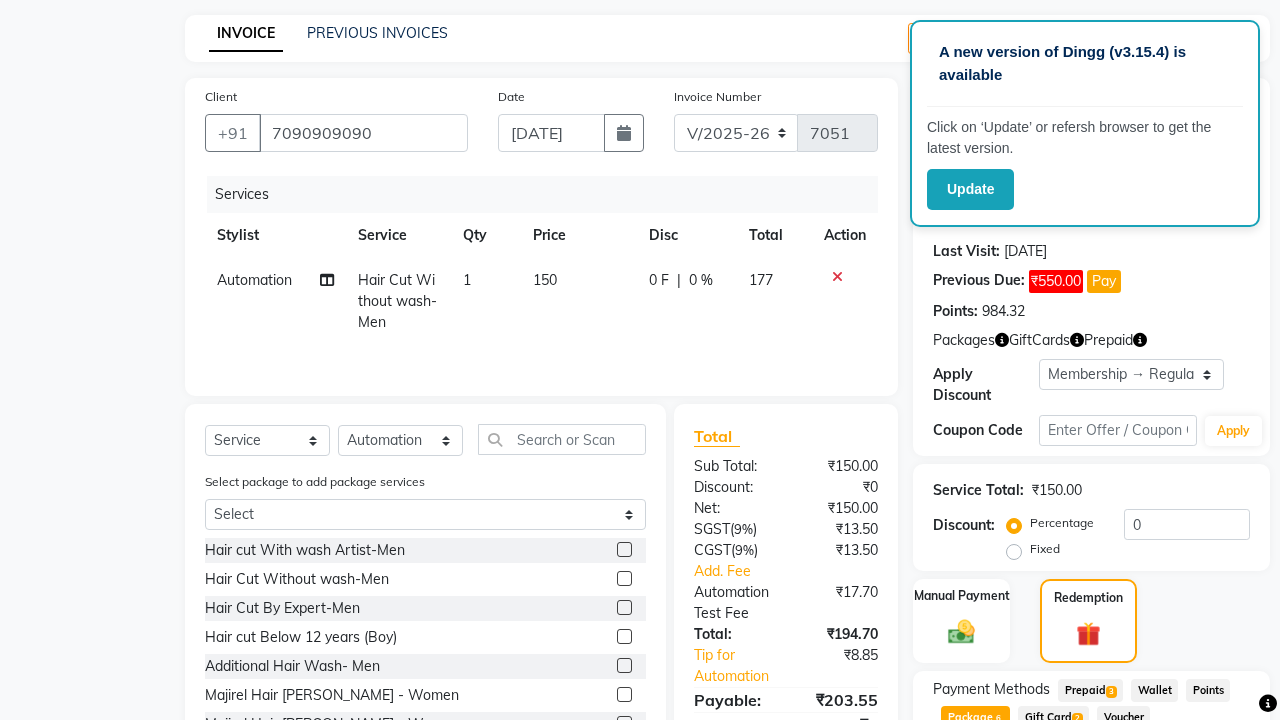 scroll, scrollTop: 9, scrollLeft: 0, axis: vertical 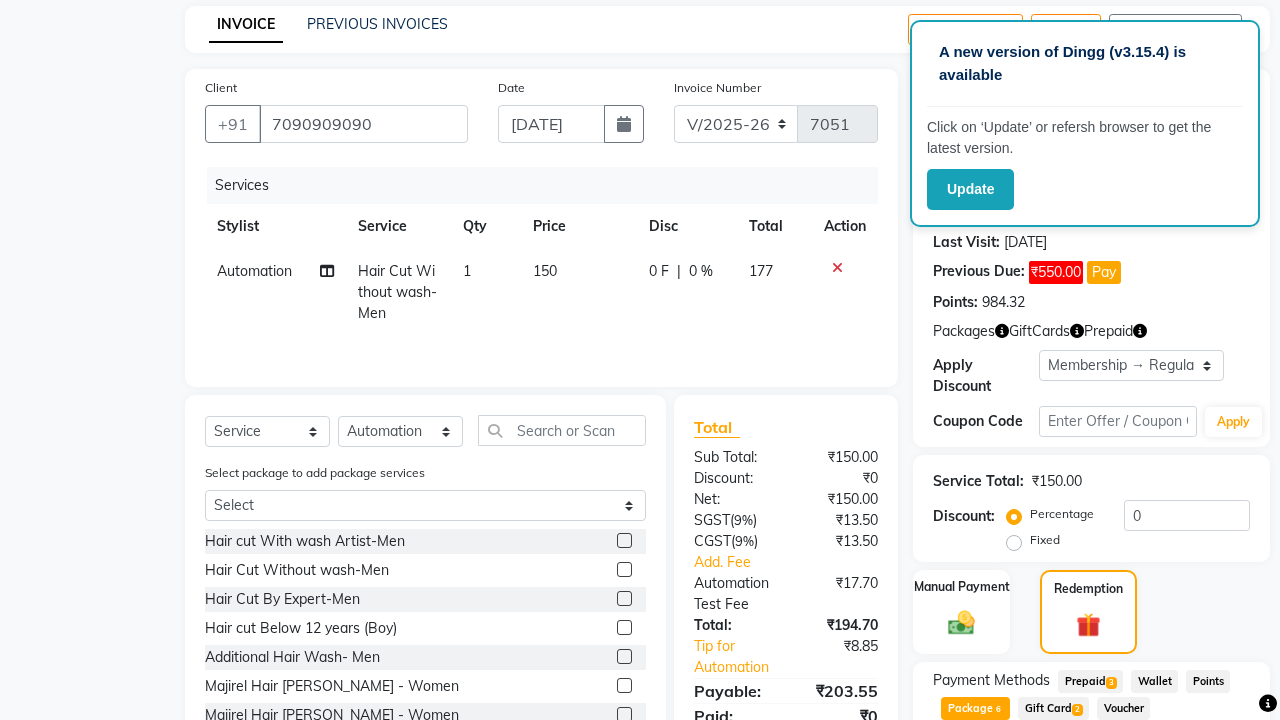click on "Apply" at bounding box center [1197, 789] 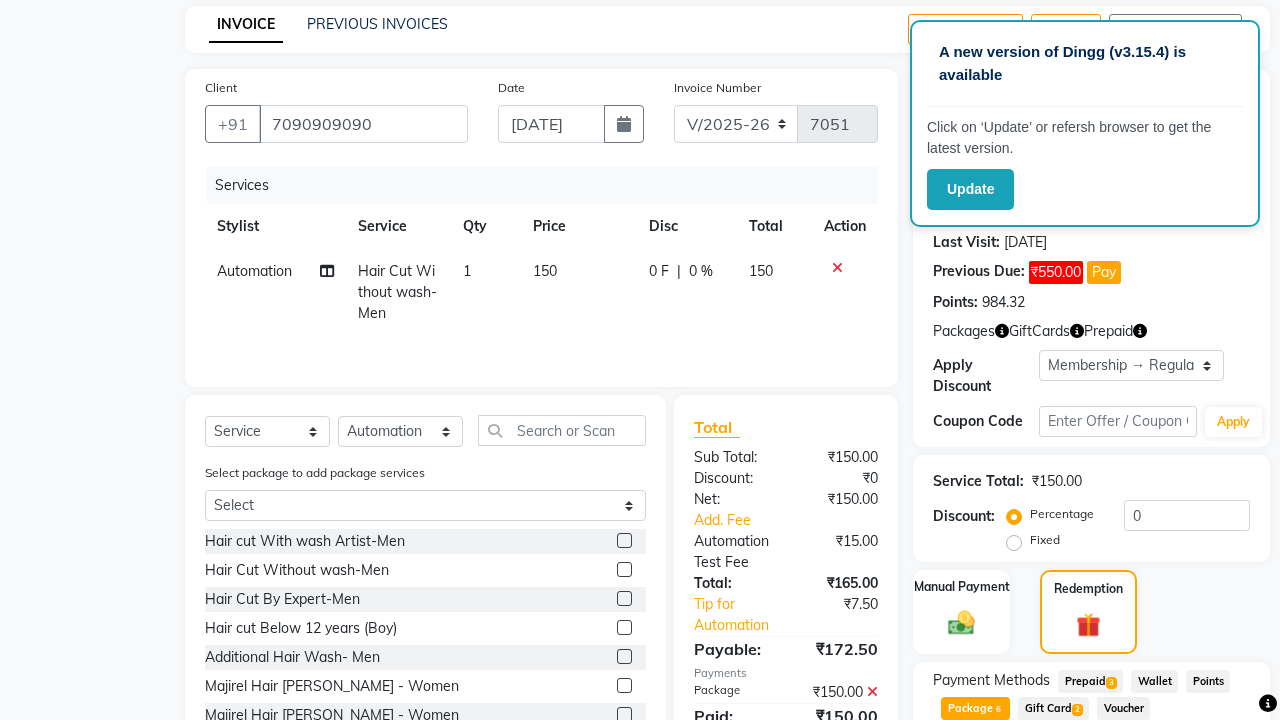 scroll, scrollTop: 330, scrollLeft: 0, axis: vertical 